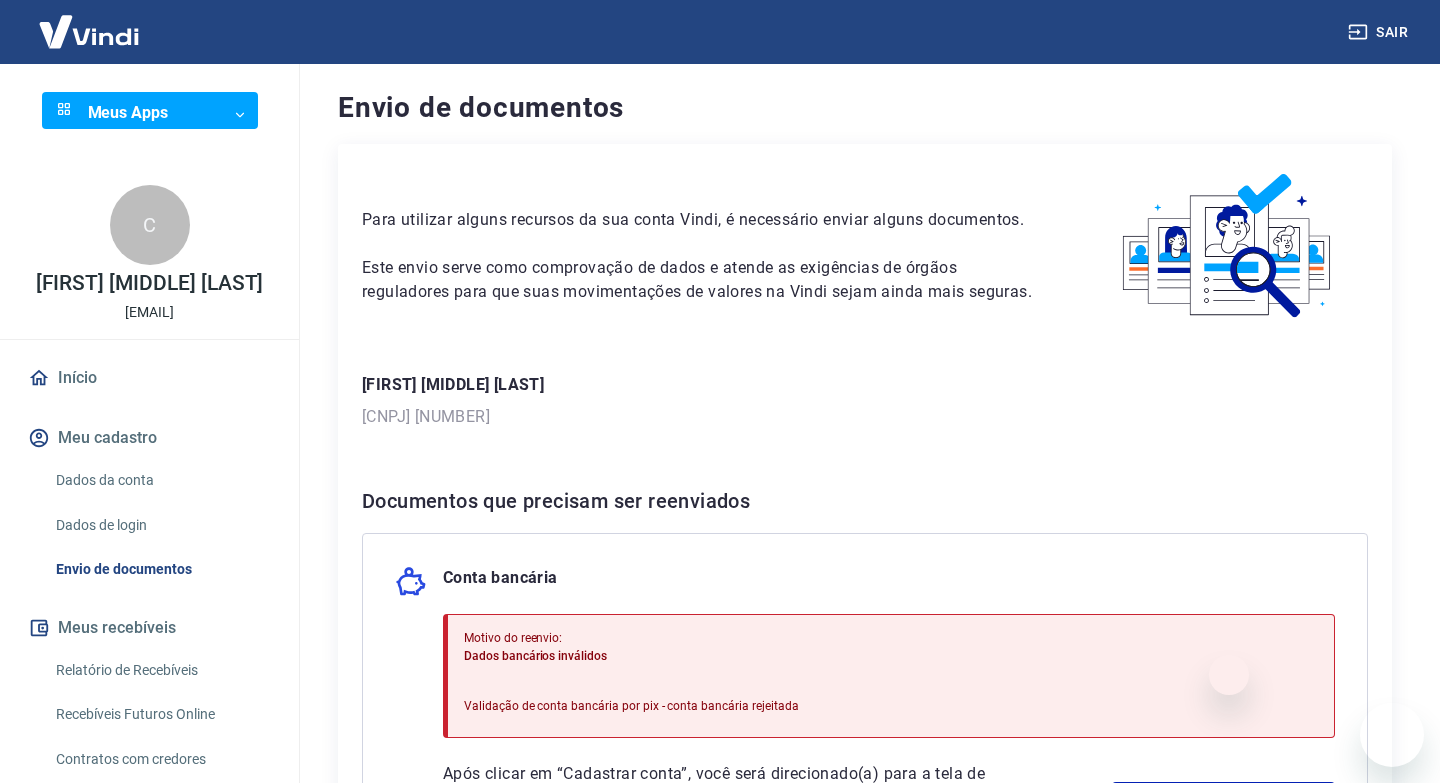 scroll, scrollTop: 0, scrollLeft: 0, axis: both 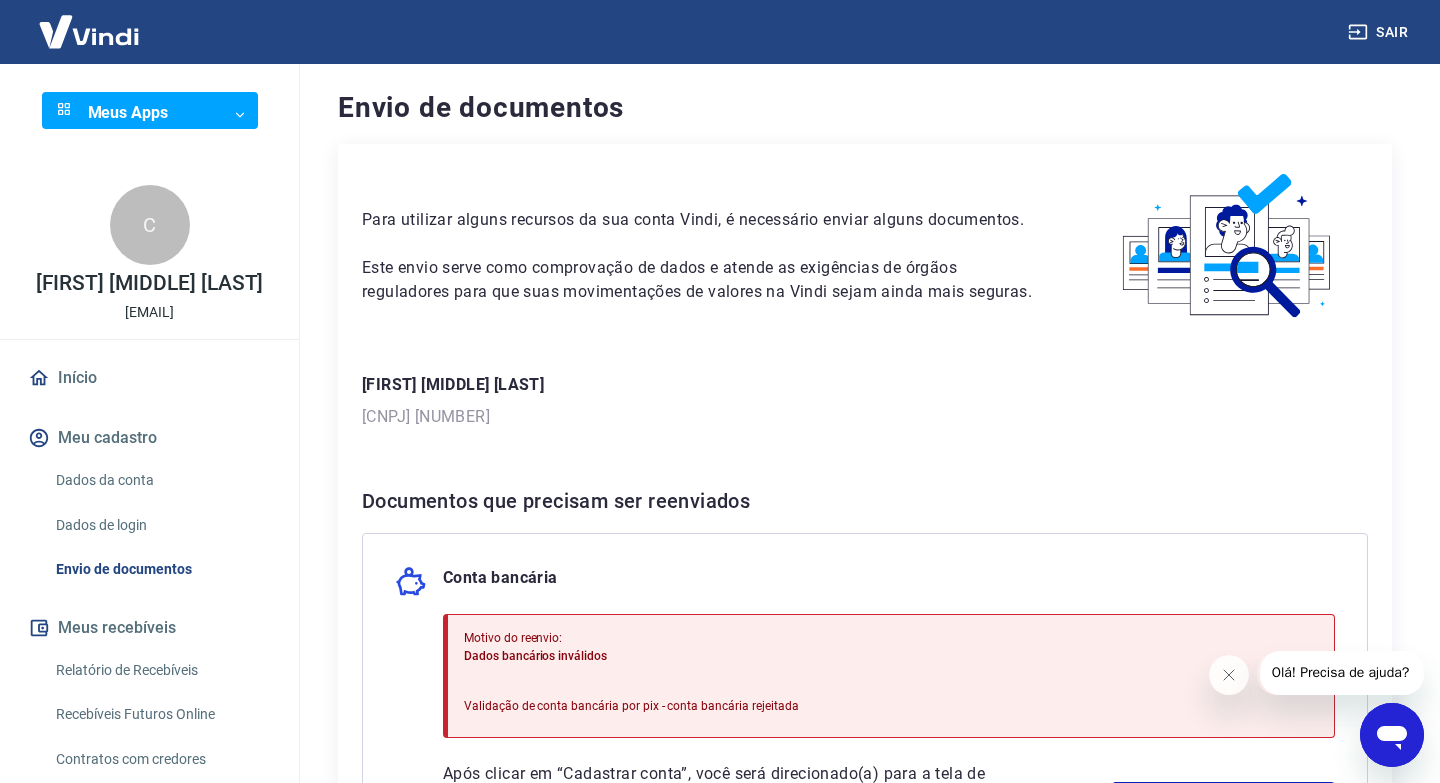 click at bounding box center (89, 31) 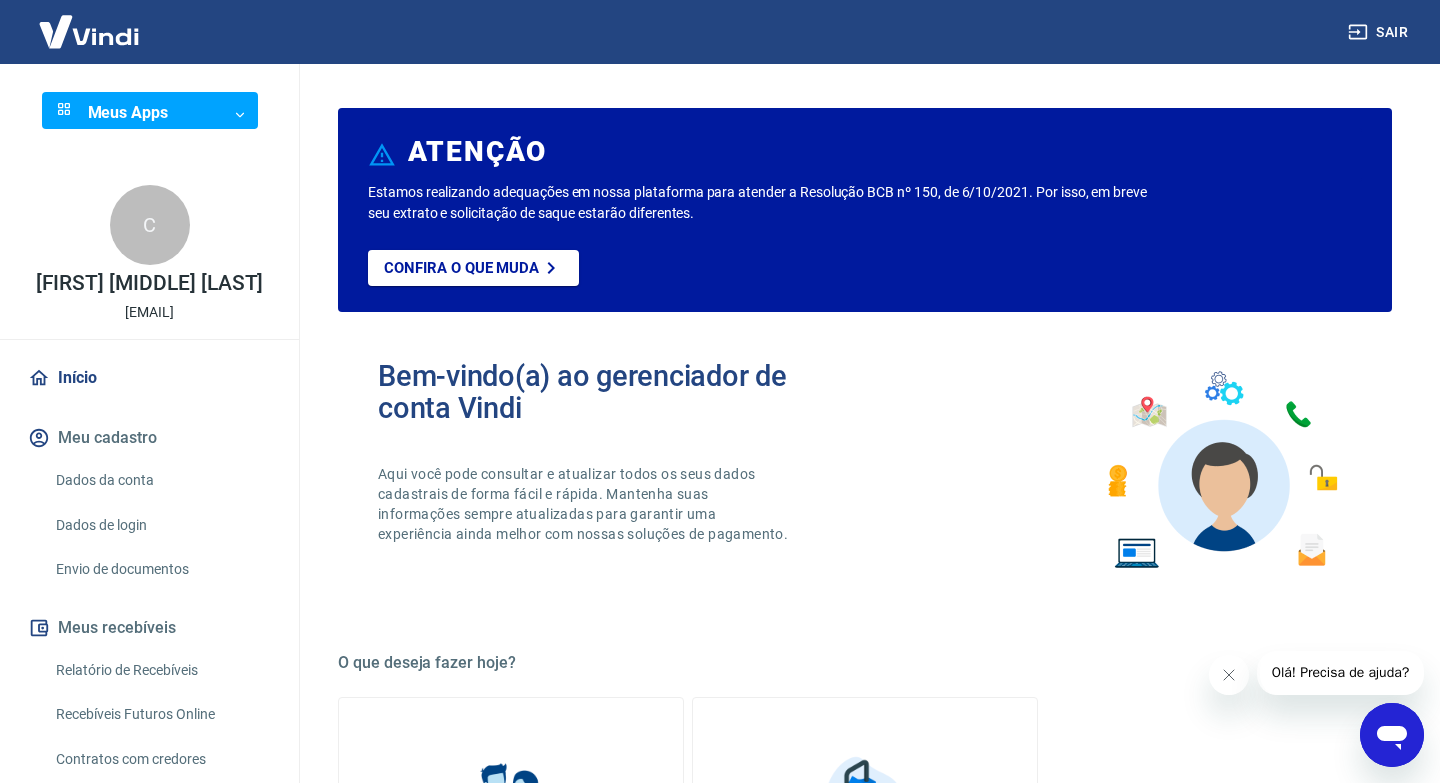 click at bounding box center (89, 31) 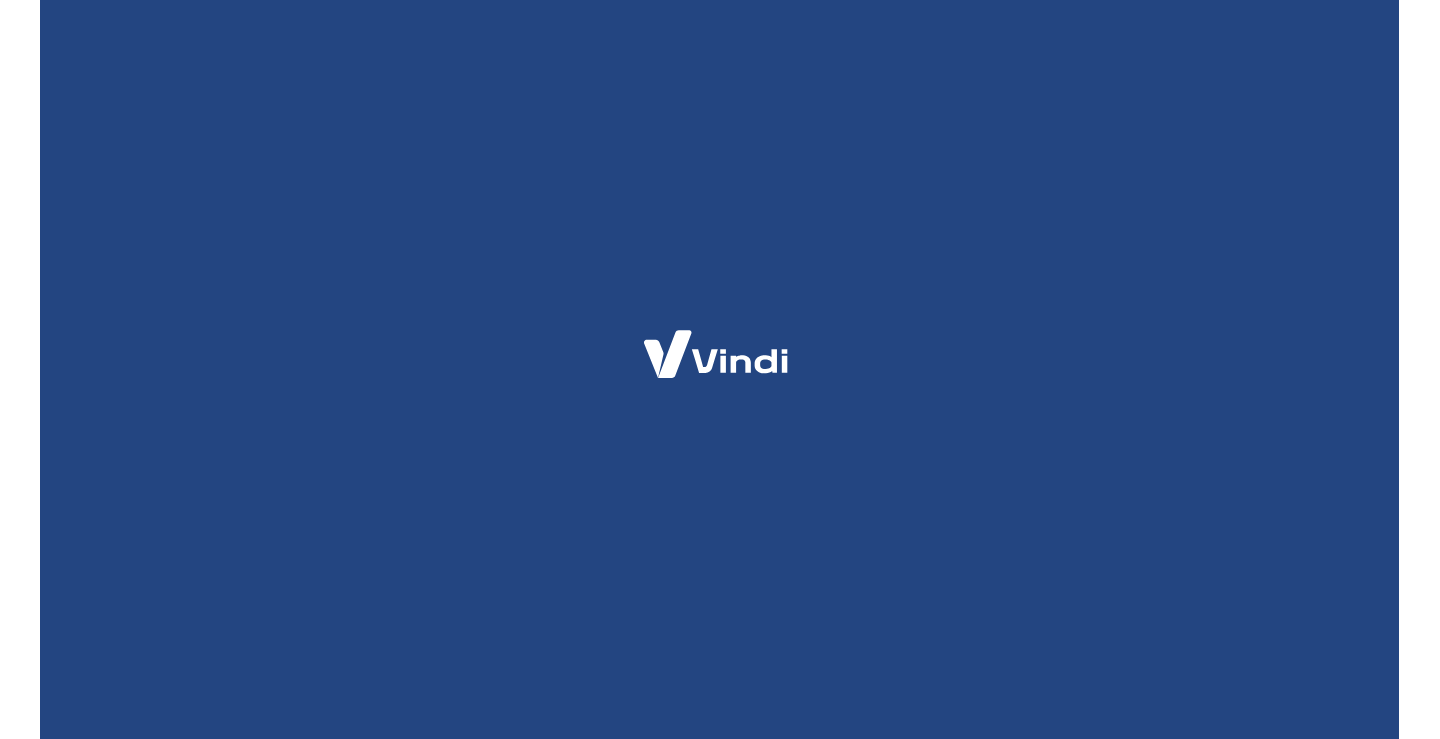 scroll, scrollTop: 0, scrollLeft: 0, axis: both 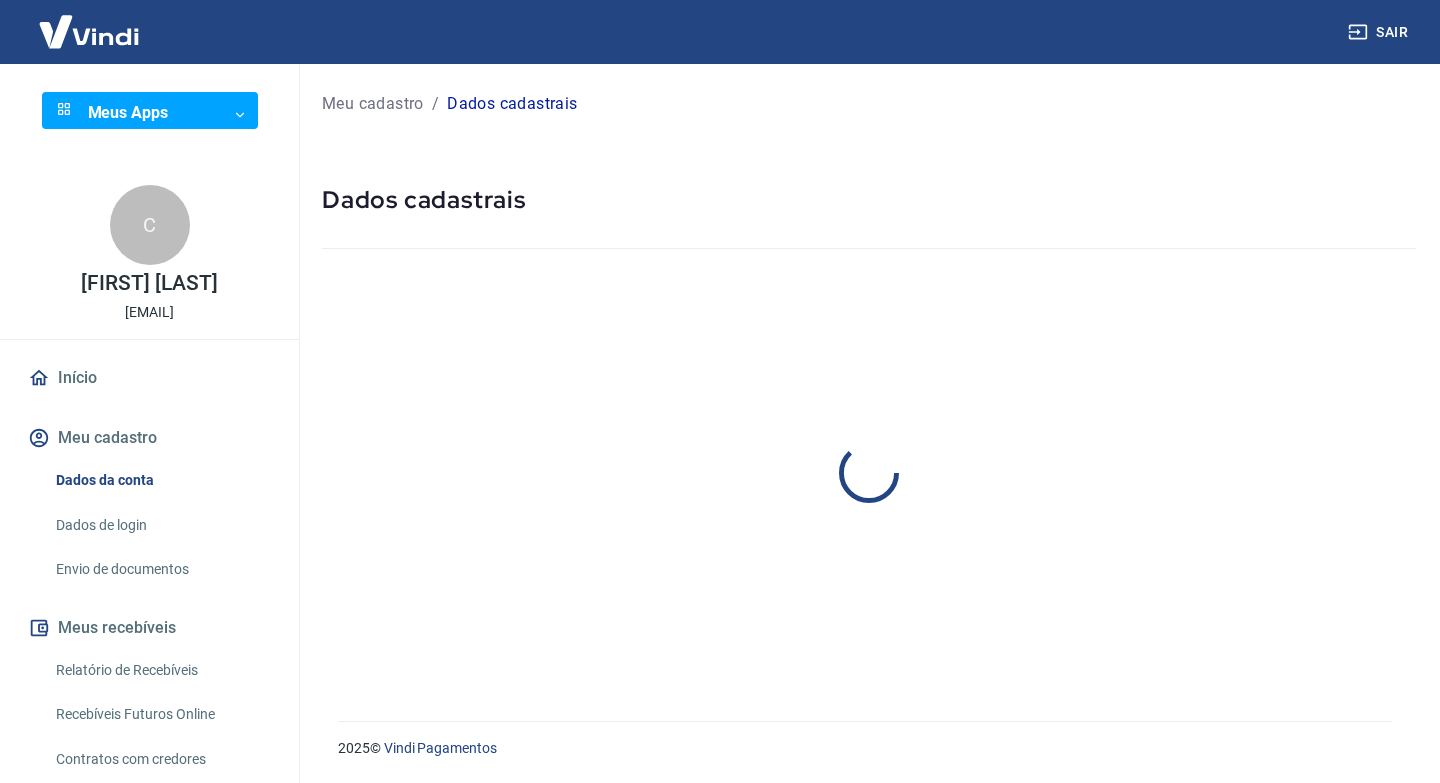 select on "PR" 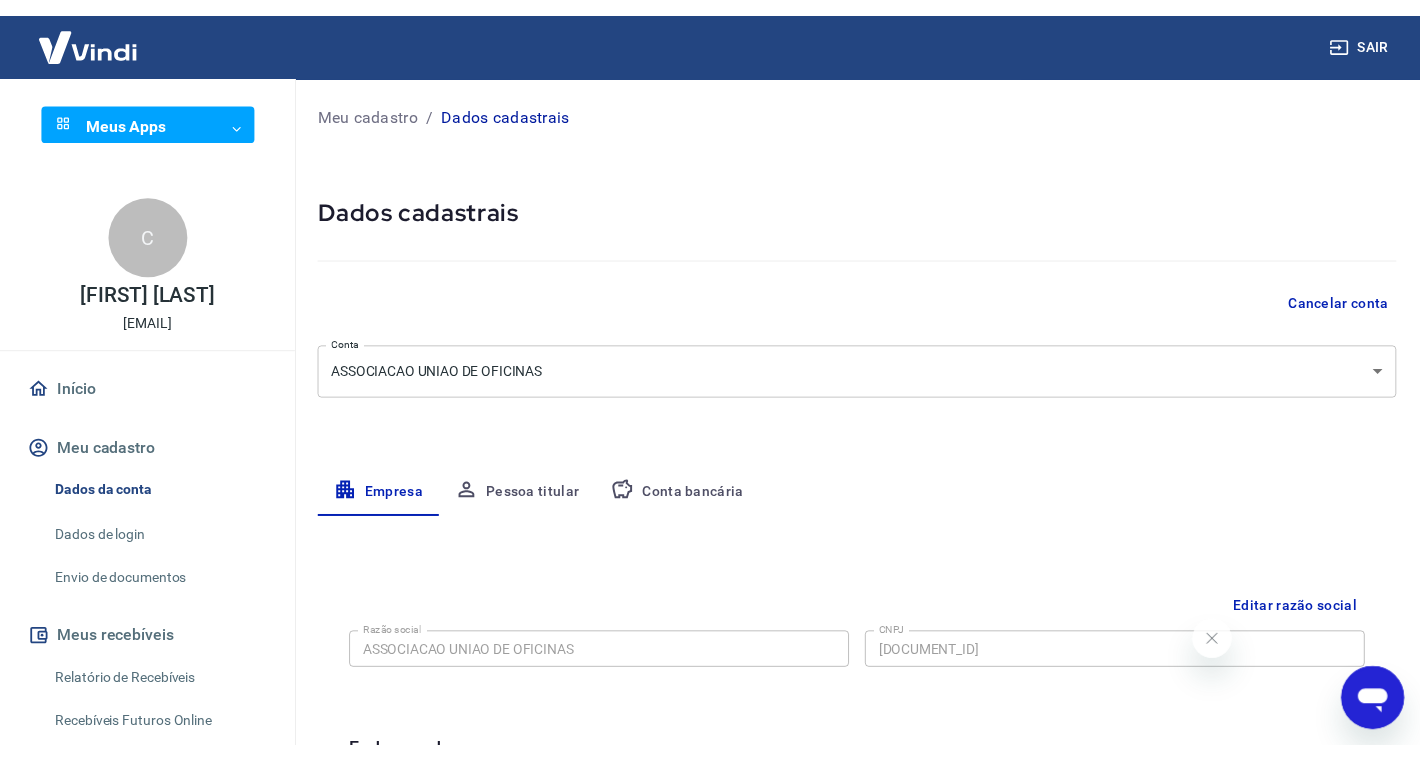 scroll, scrollTop: 0, scrollLeft: 0, axis: both 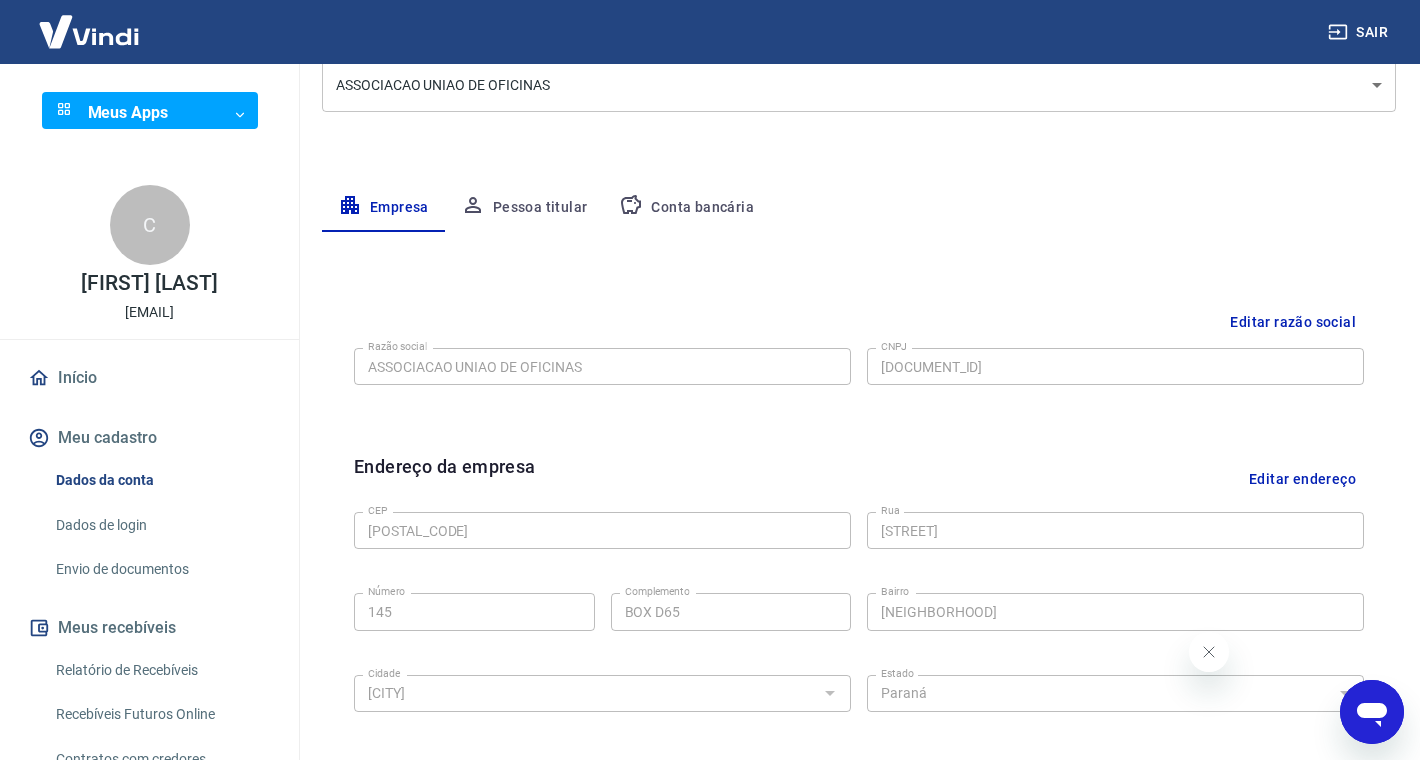 click on "Conta bancária" at bounding box center [686, 208] 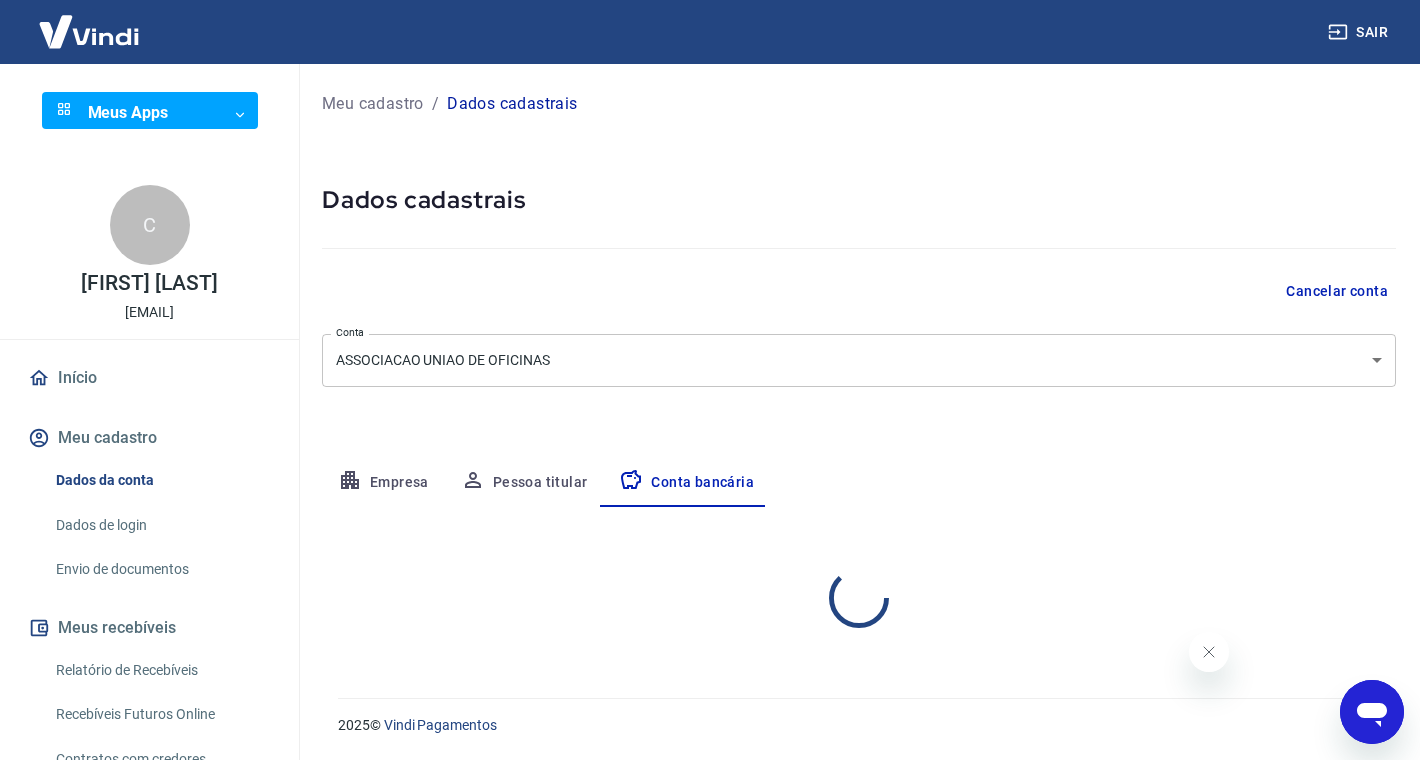 scroll, scrollTop: 0, scrollLeft: 0, axis: both 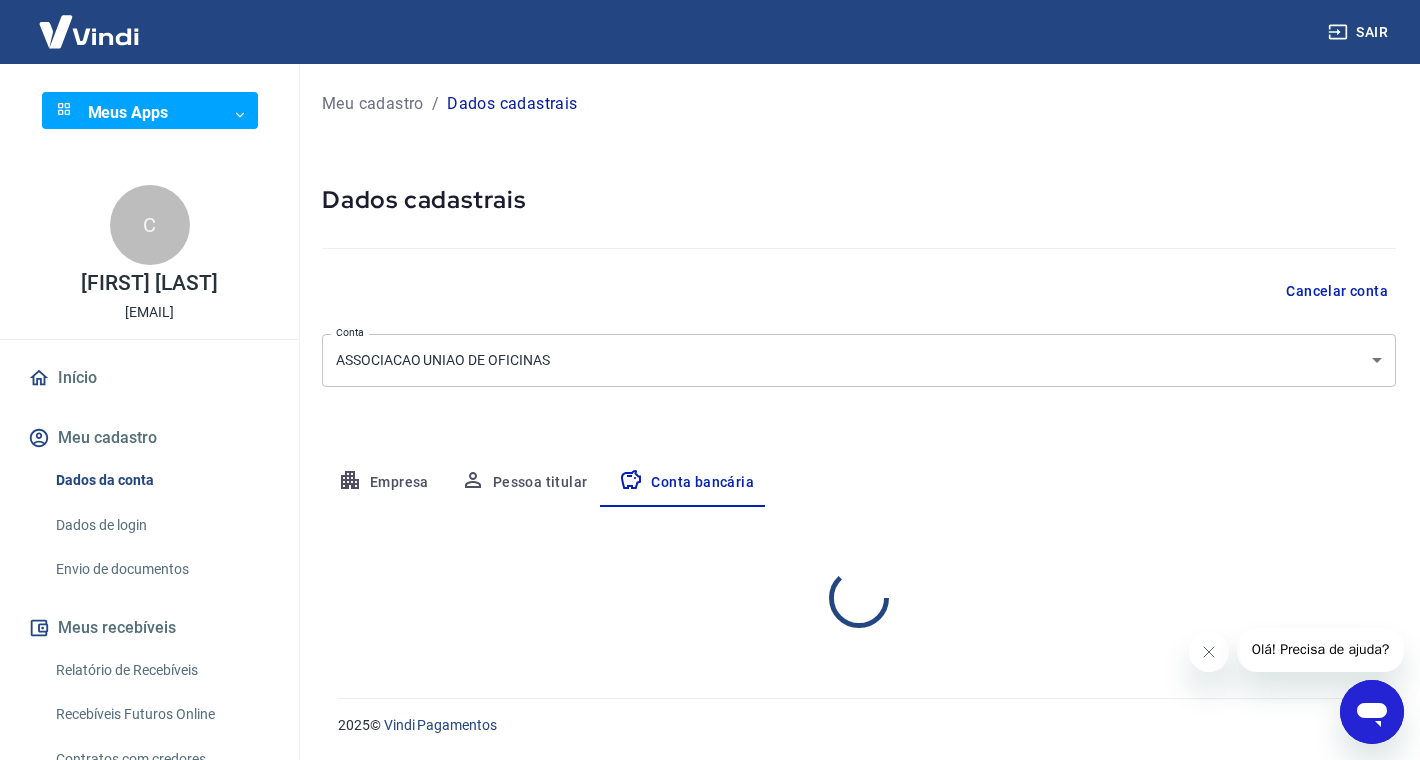 select on "1" 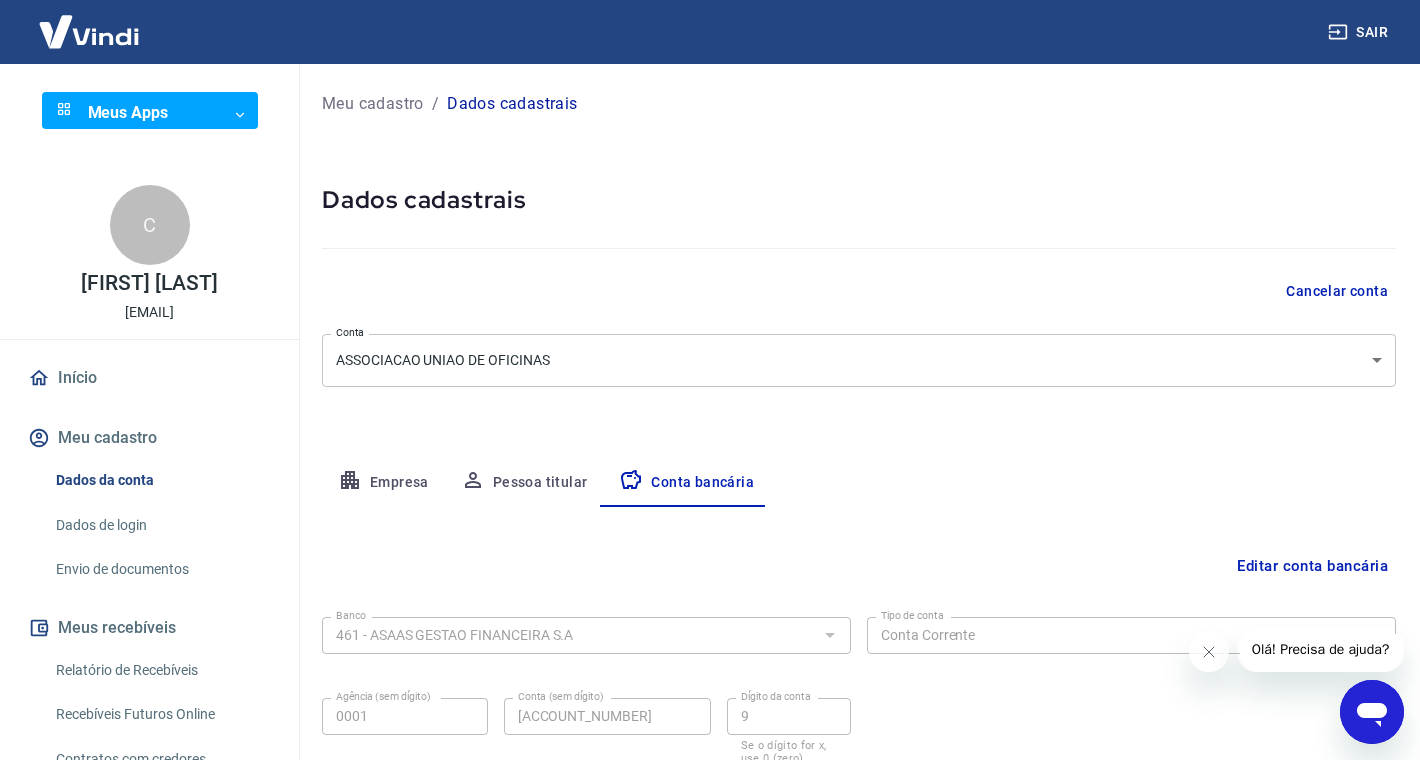 scroll, scrollTop: 151, scrollLeft: 0, axis: vertical 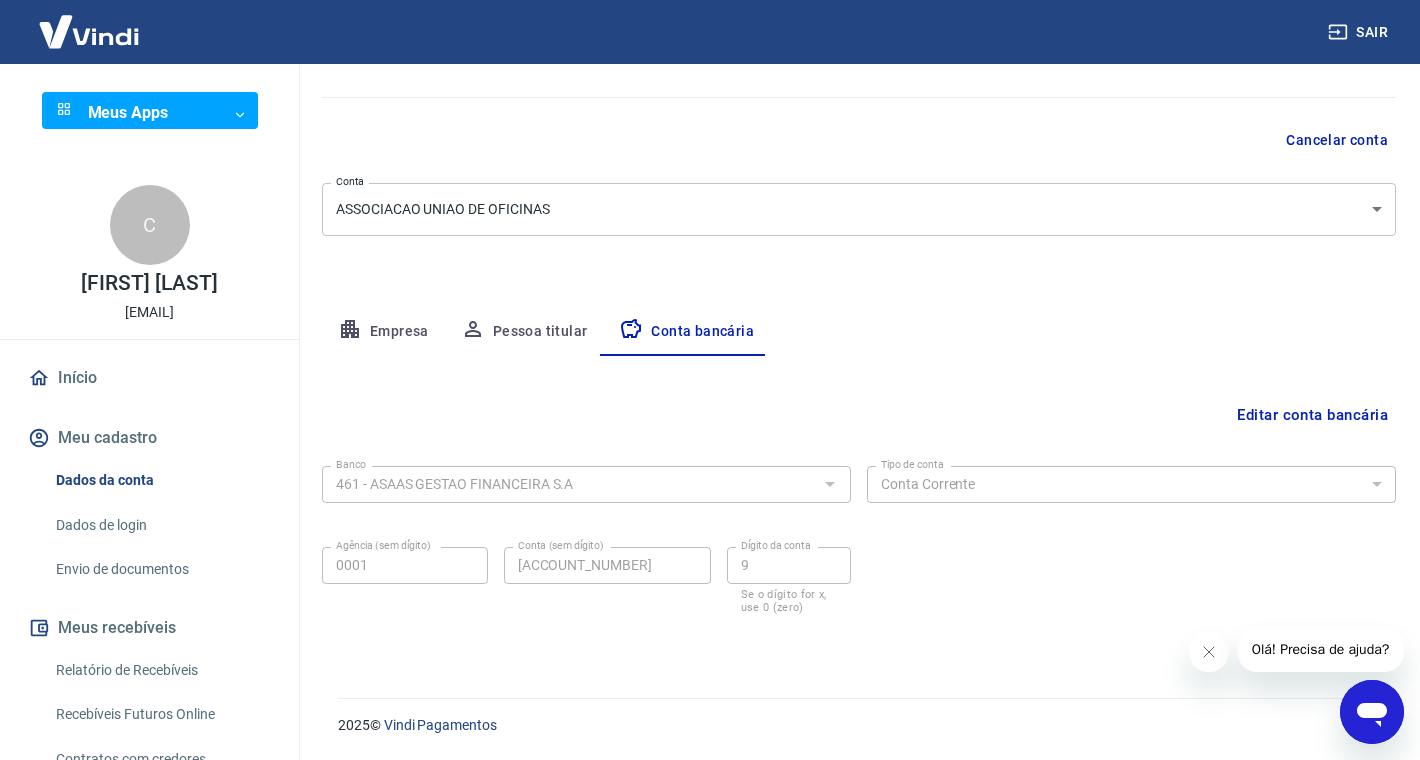 click on "Sair Meus Apps ​ ​ C [FIRST] [LAST] [EMAIL] Início Meu cadastro Dados da conta Dados de login Envio de documentos Meus recebíveis Relatório de Recebíveis Recebíveis Futuros Online Contratos com credores Disponibilização de agenda Segurança Fale conosco Volte para o portal de gerenciamento de vendas do Intermediador. Voltar para Intermediador Meu cadastro / Dados cadastrais Dados cadastrais Cancelar conta Contaassociacao UNIAO DE OFICINAS [object Object] Conta Empresa Pessoa titular Conta bancária Editar conta bancária Banco 461 - ASAAS GESTAO FINANCEIRA S.A Banco Tipo de conta Conta Corrente Conta Poupança Tipo de conta Agência (sem dígito) 0001 Agência (sem dígito) Conta (sem dígito) [ACCOUNT_NUMBER] Conta (sem dígito) Dígito da conta 9 Dígito da conta Se o dígito for x, use 0 (zero) Atenção Salvar Cancelar 2025 © Vindi Pagamentos" at bounding box center (710, 229) 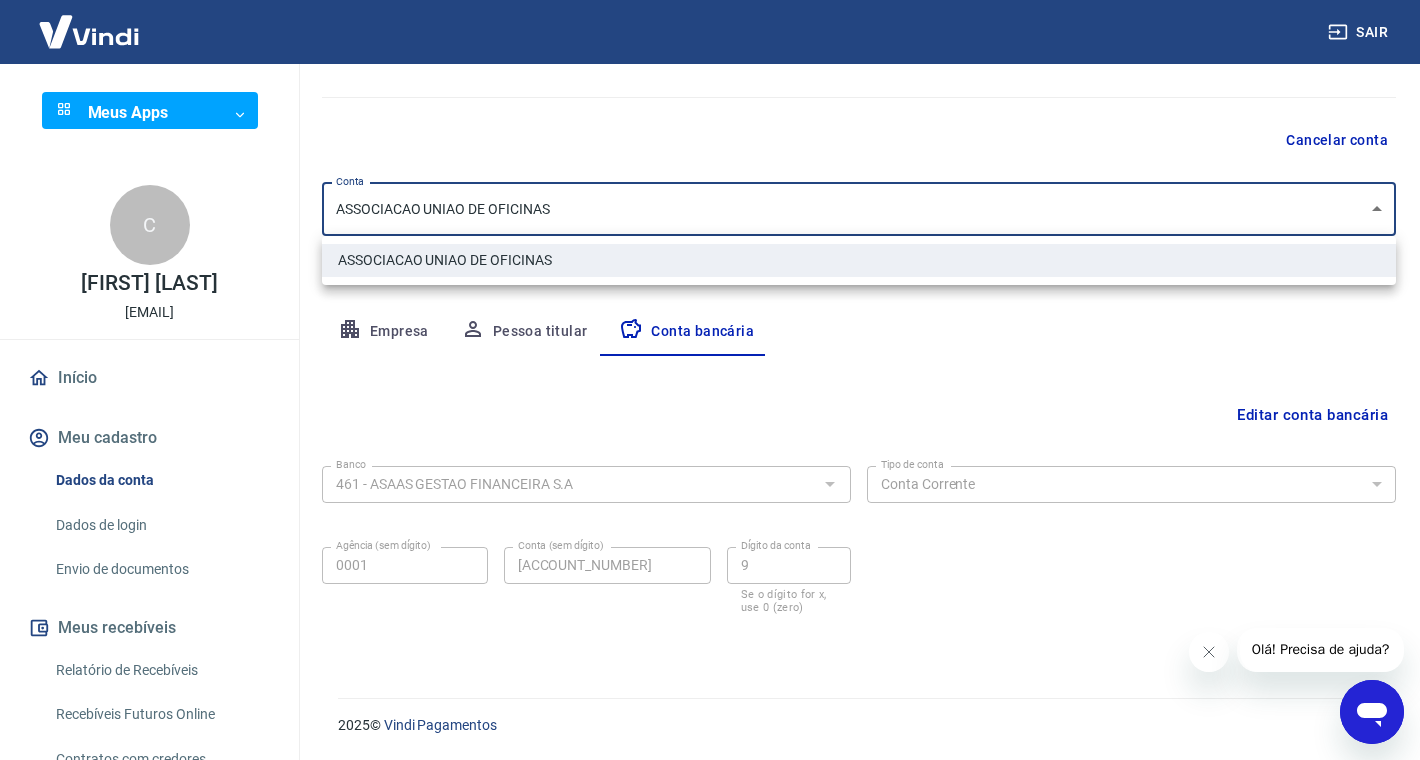 click at bounding box center [710, 380] 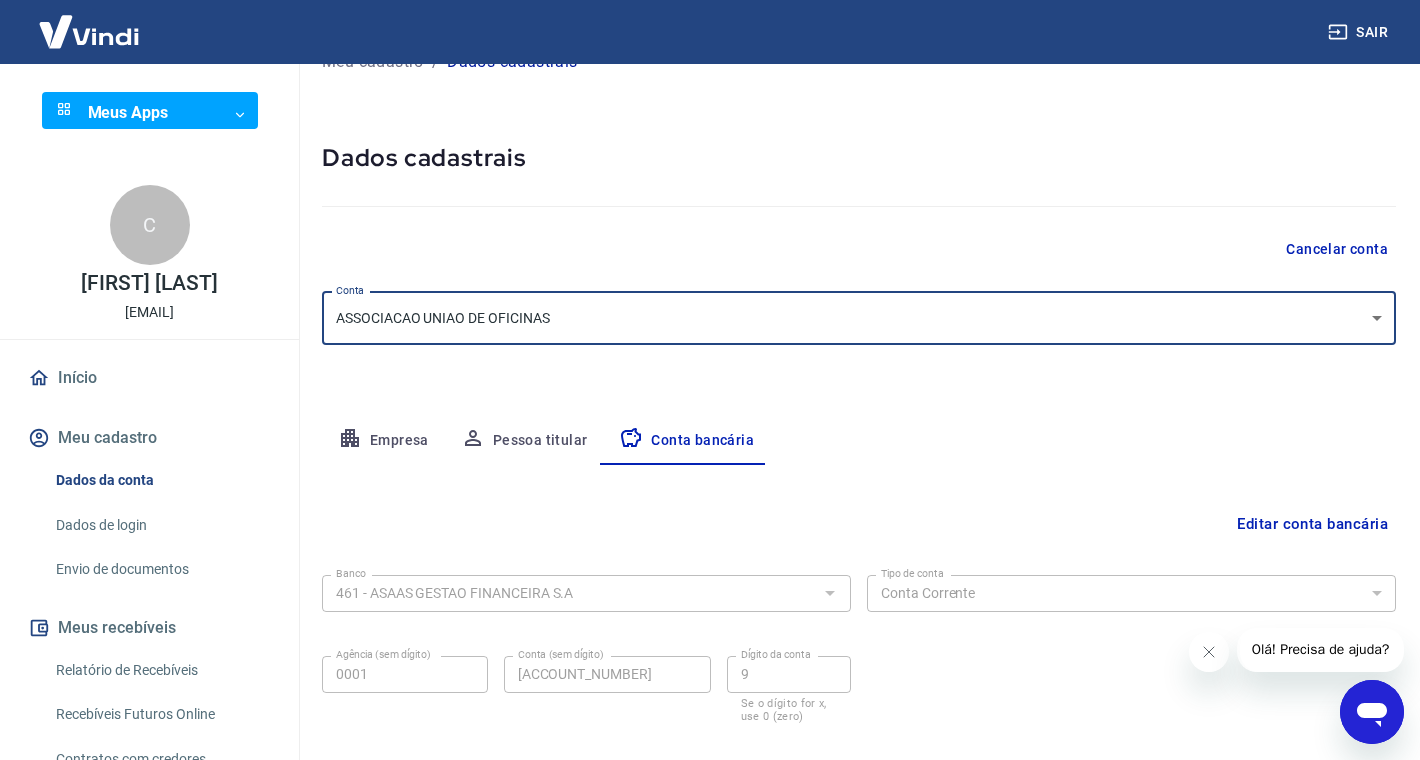 scroll, scrollTop: 0, scrollLeft: 0, axis: both 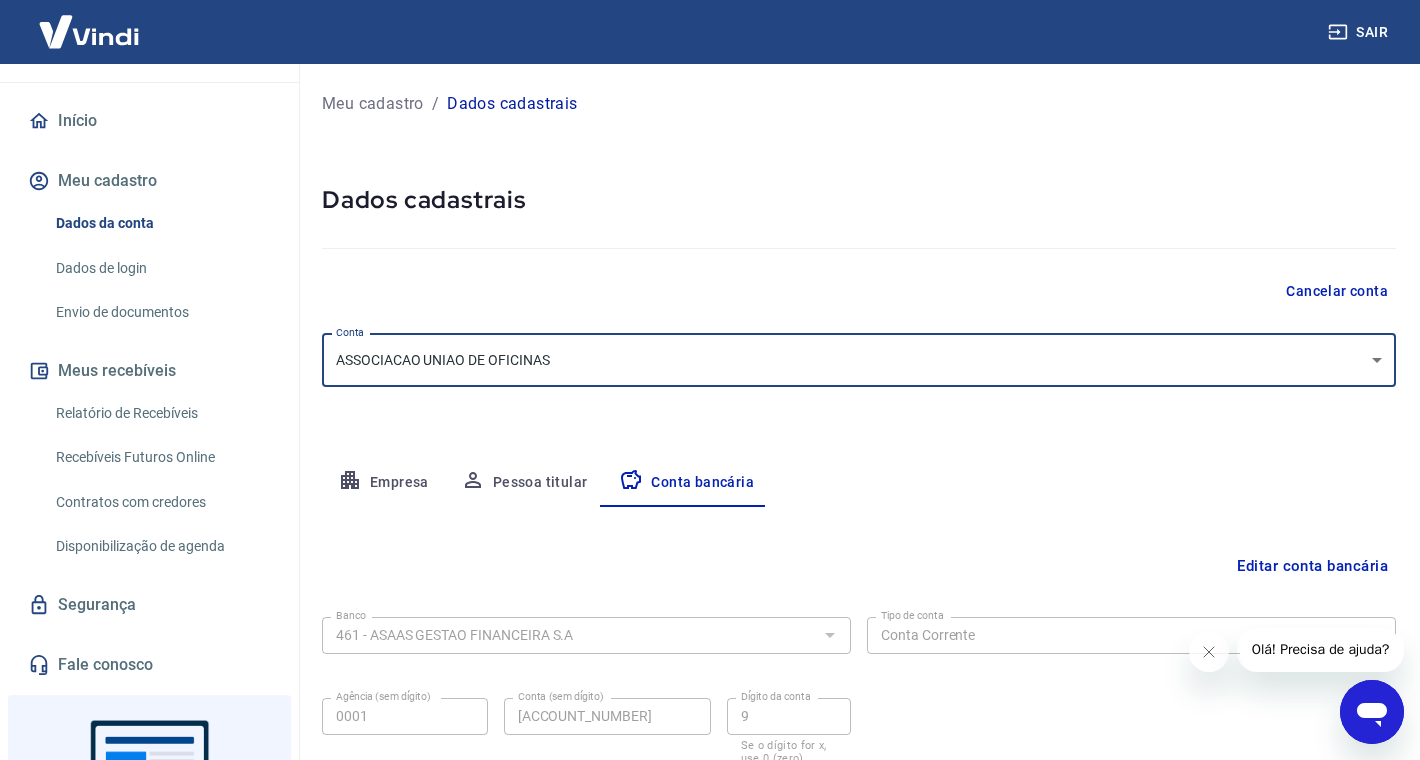 click on "Empresa" at bounding box center (383, 483) 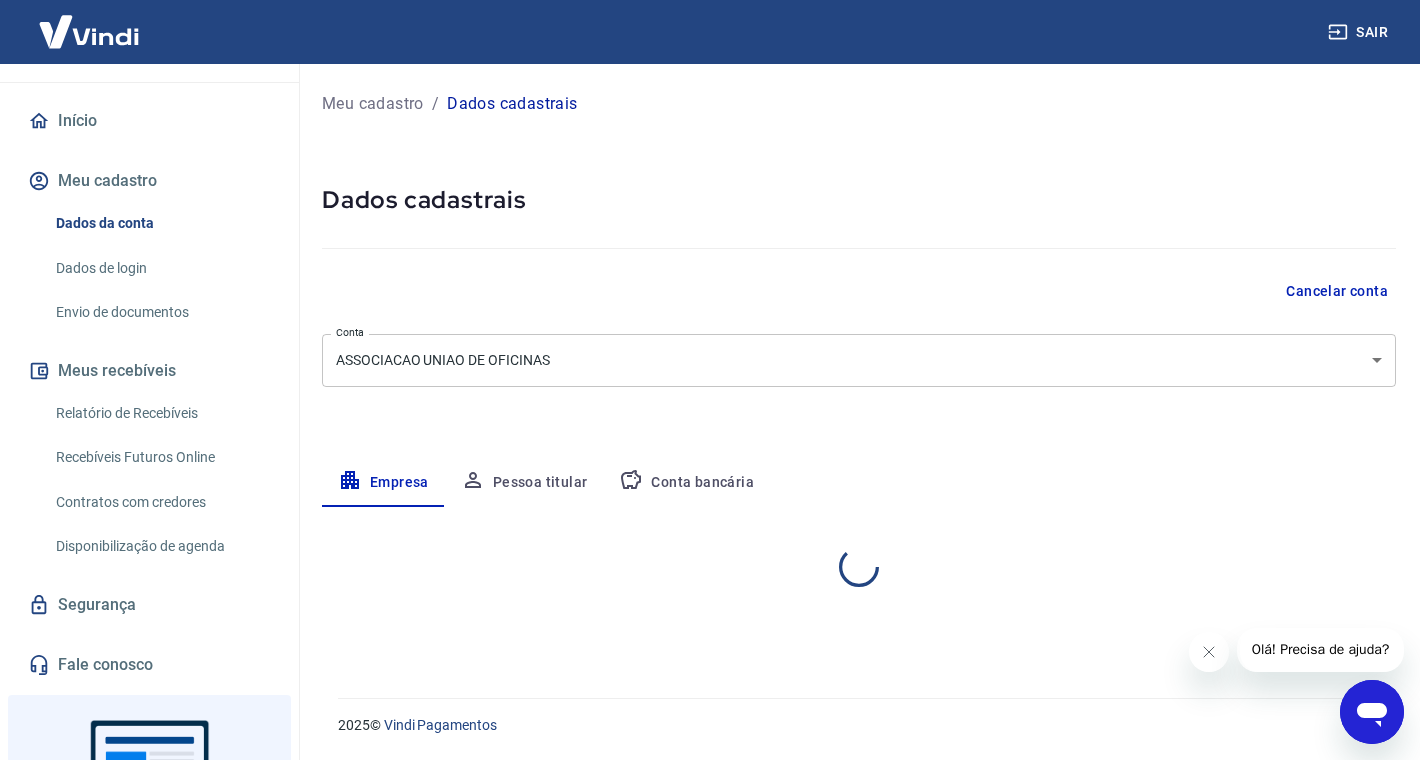 select on "PR" 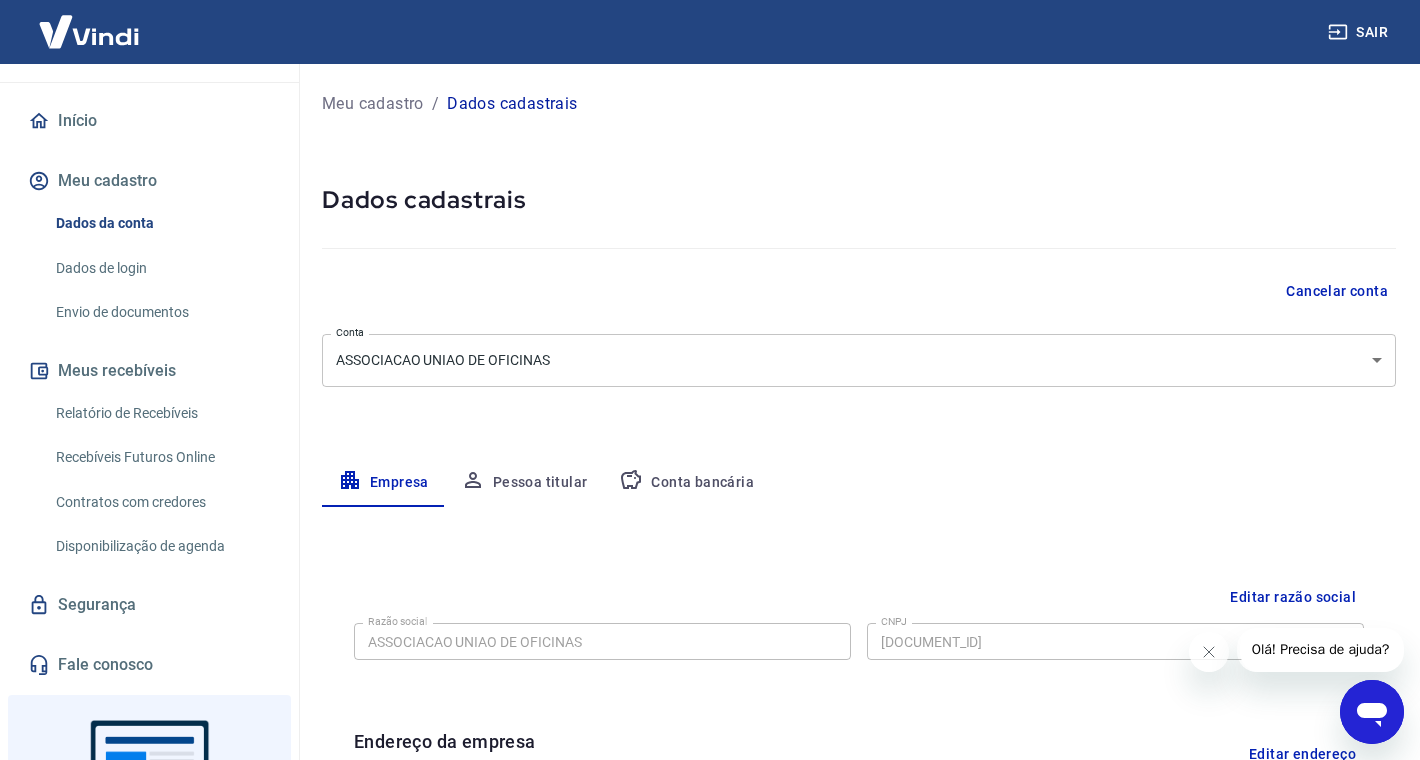 click on "Dados da conta" at bounding box center (161, 223) 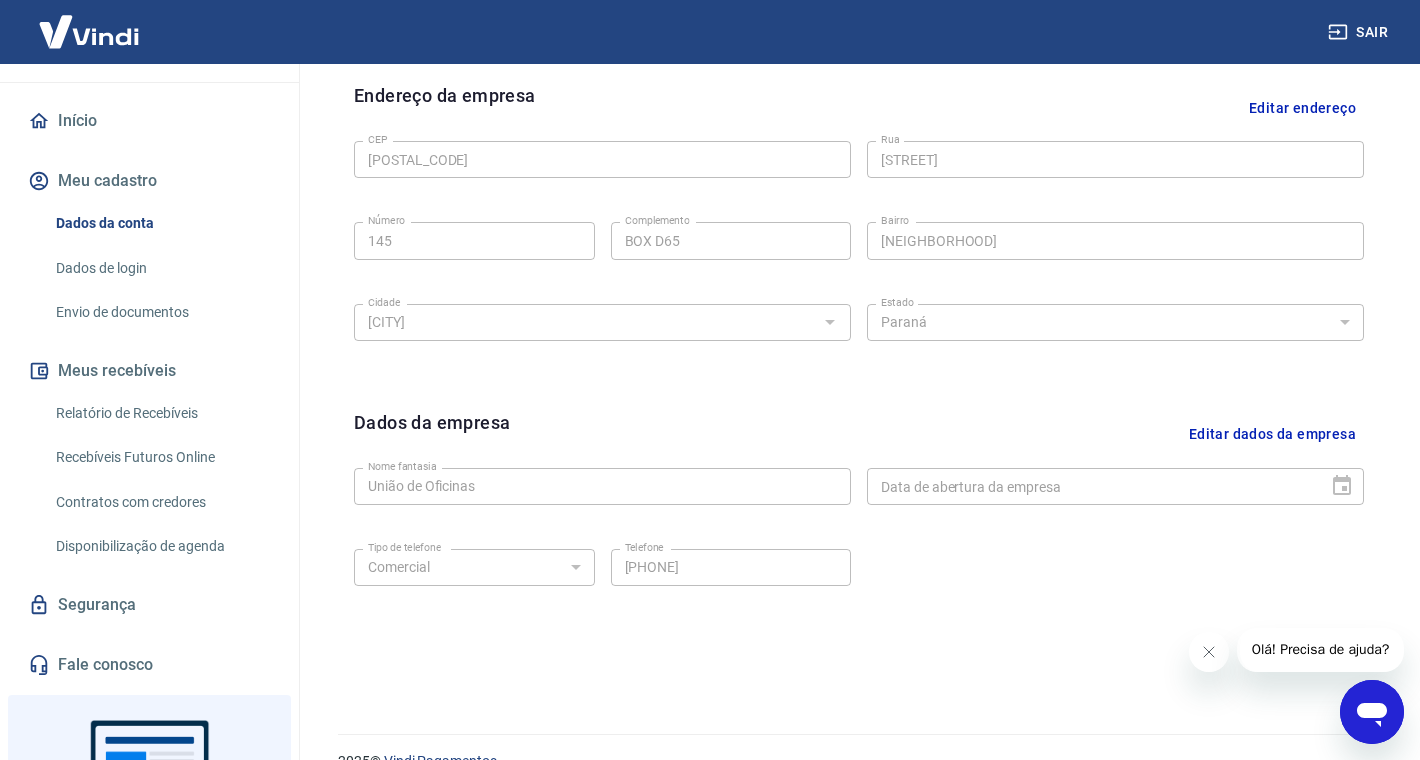scroll, scrollTop: 682, scrollLeft: 0, axis: vertical 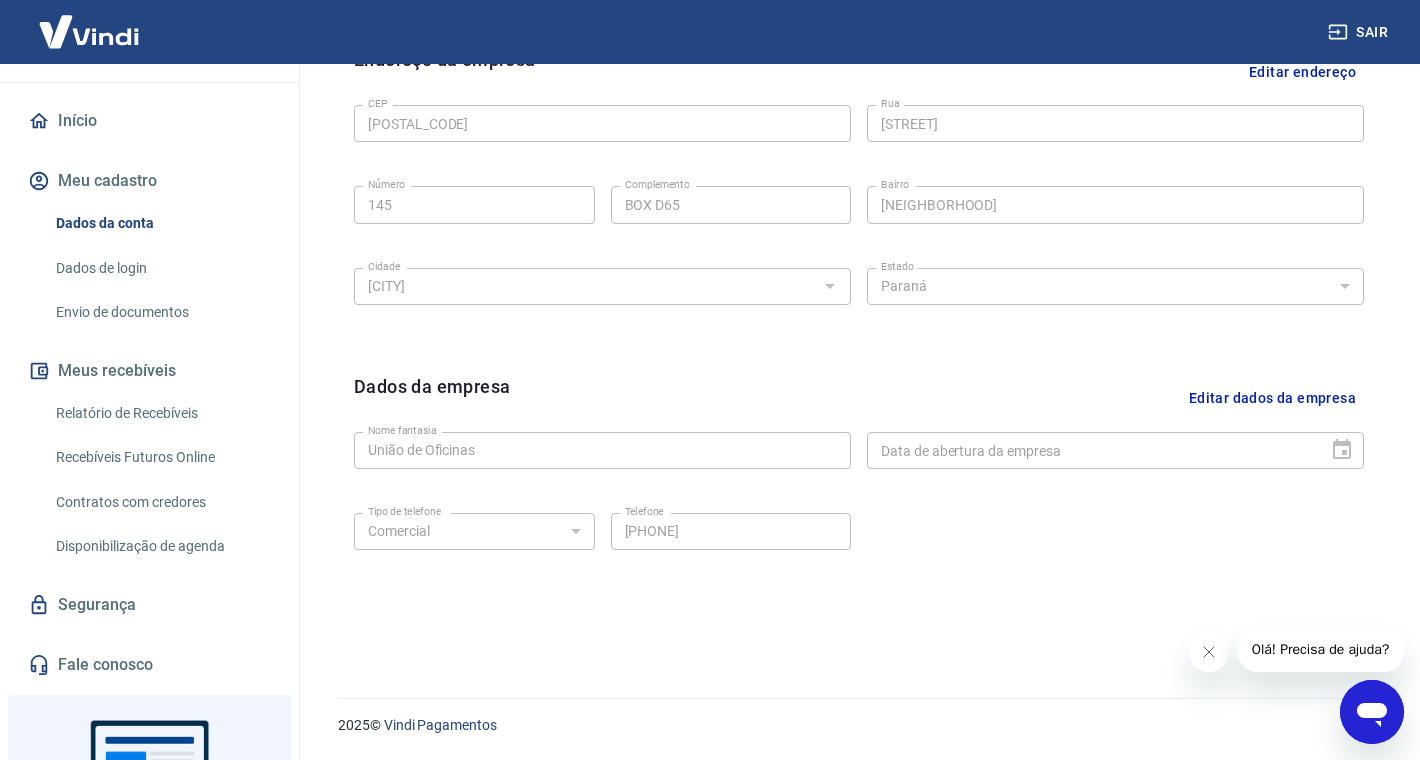 click on "Endereço da empresa Editar endereço CEP [POSTAL_CODE] CEP Rua AV NASSIM JABUR Rua Número 145 Número Complemento BOX D65 Complemento Bairro [NEIGHBORHOOD] Bairro Cidade Londrina Cidade Estado [STATE] Alagoas Amapá Amazonas Bahia Ceará Distrito Federal Espírito Santo Goiás Maranhão Mato Grosso Mato Grosso do Sul Minas Gerais Pará Paraíba Paraná Pernambuco Piauí Rio de Janeiro Rio Grande do Norte Rio Grande do Sul Rondônia Roraima Santa Catarina São Paulo Sergipe Tocantins Estado" at bounding box center [859, 193] 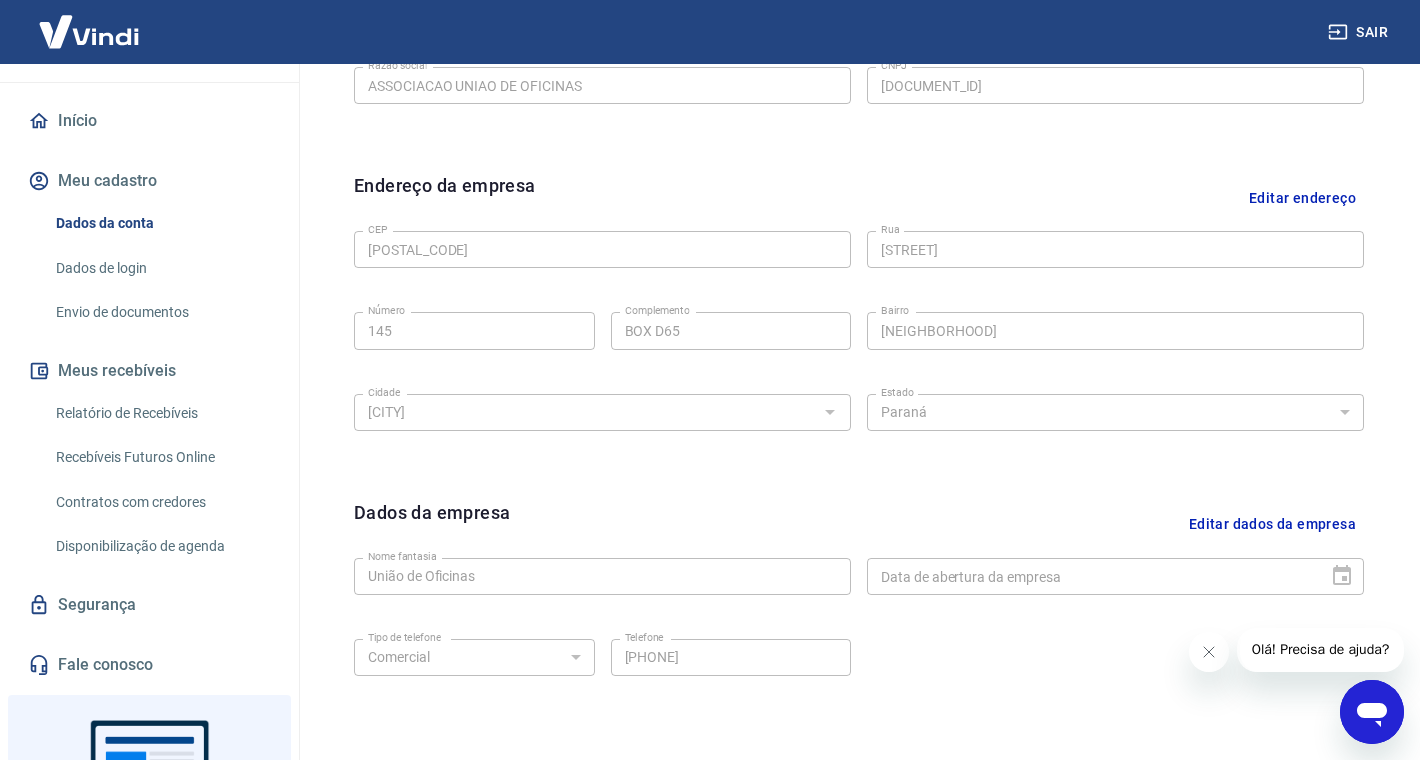 scroll, scrollTop: 536, scrollLeft: 0, axis: vertical 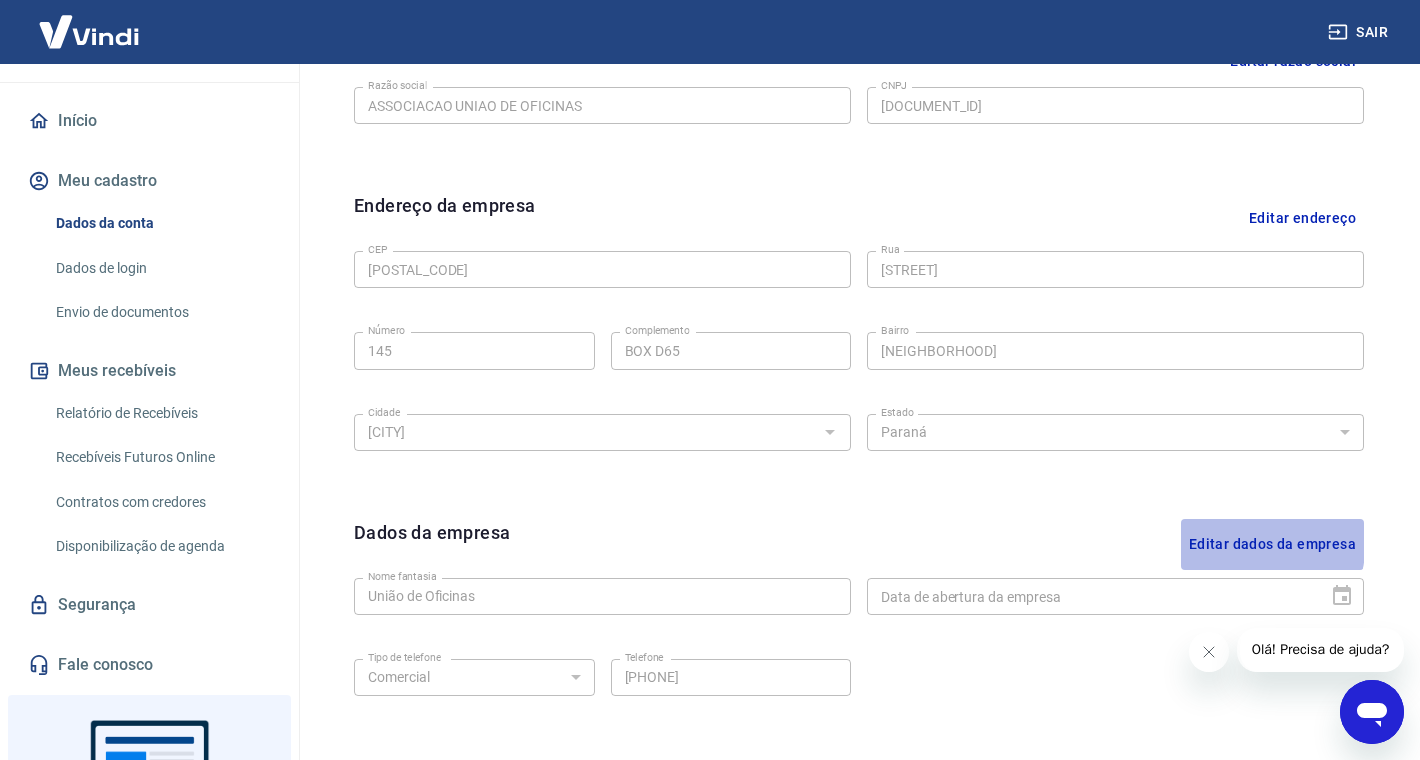 click on "Editar dados da empresa" at bounding box center [1272, 544] 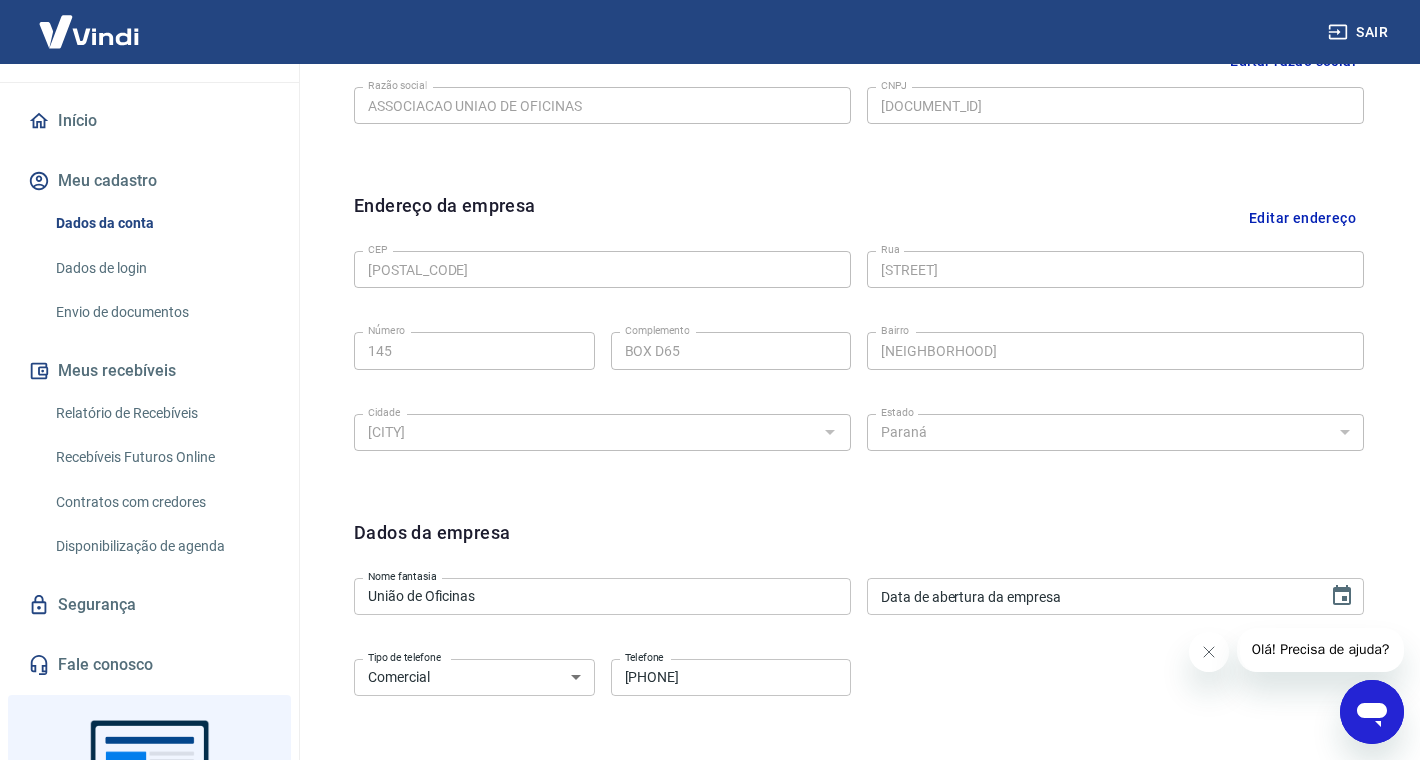 scroll, scrollTop: 744, scrollLeft: 0, axis: vertical 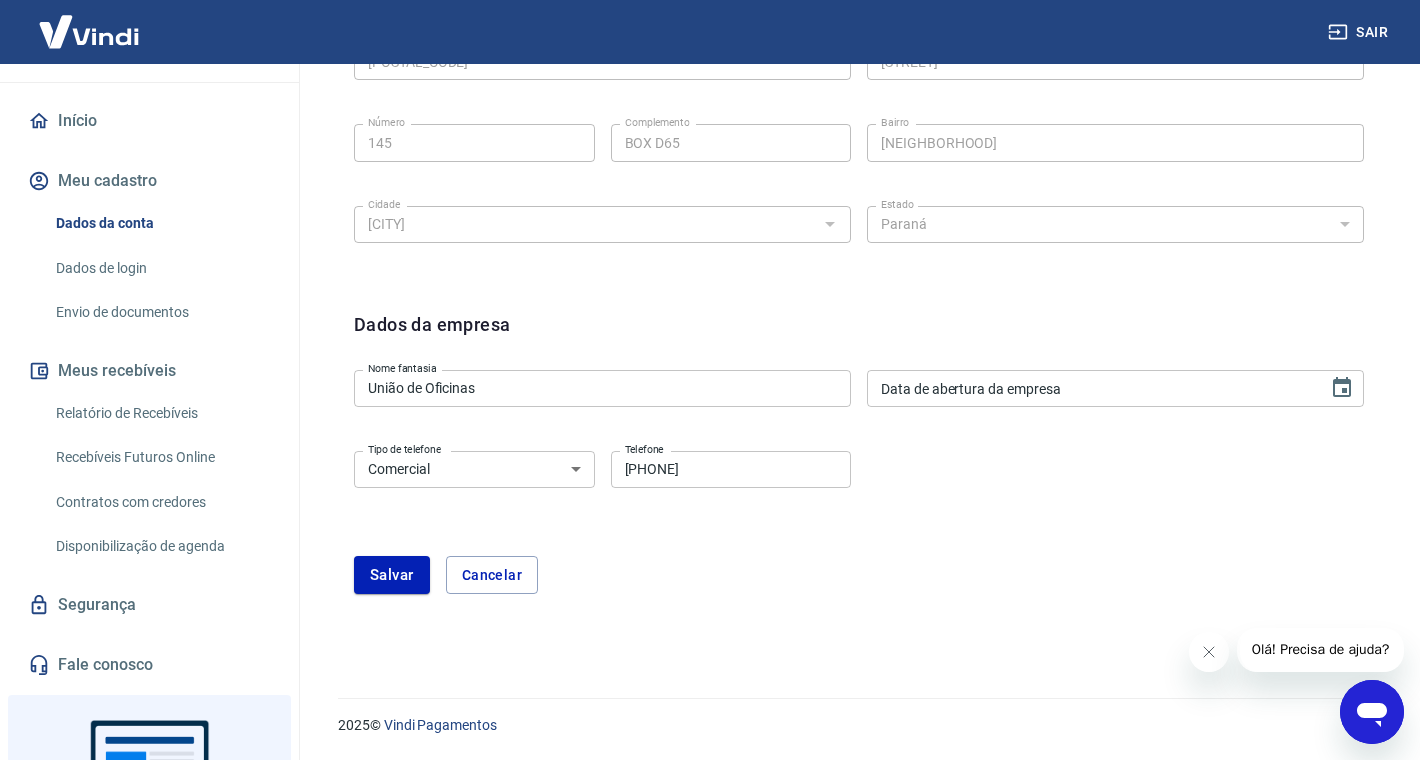 click on "Data de abertura da empresa" at bounding box center (1090, 388) 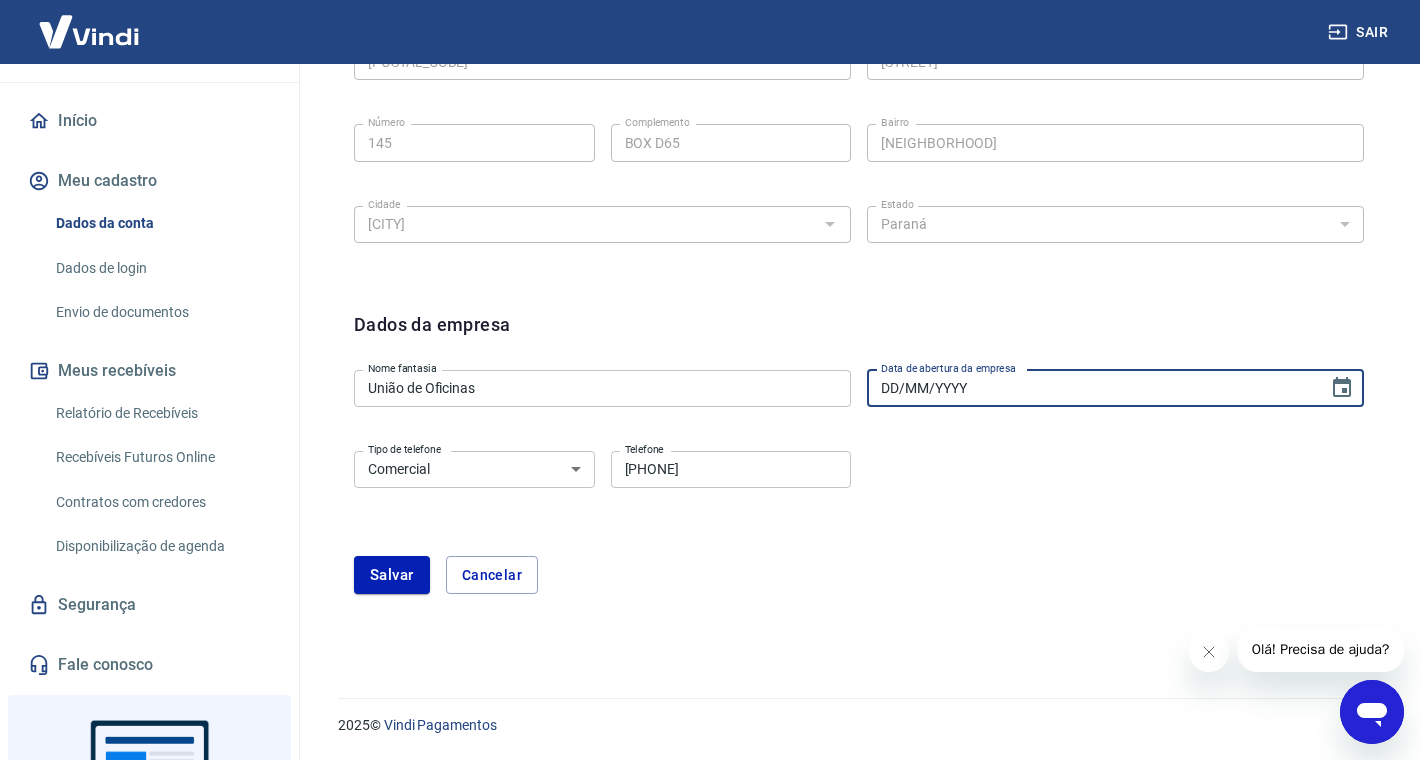 paste on "17/07/2025" 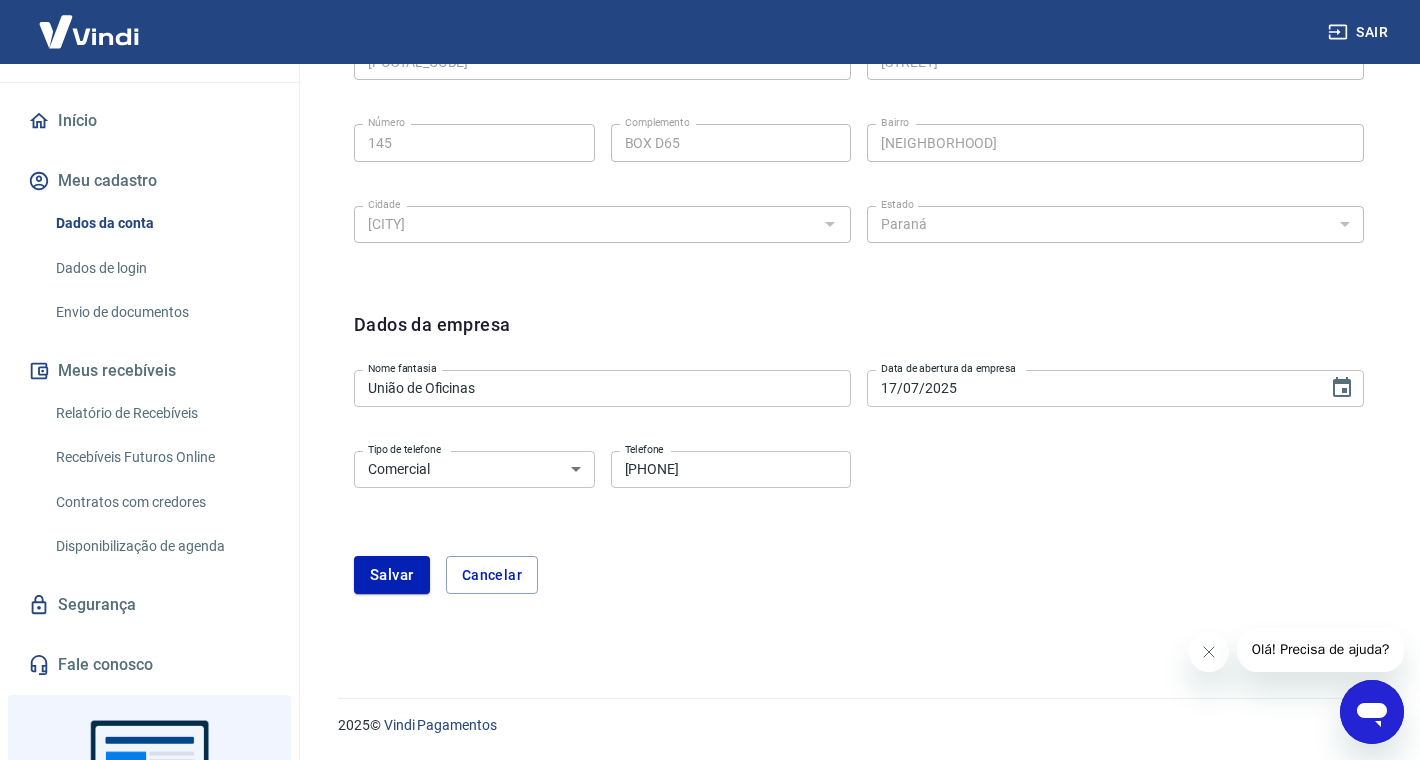 click on "Tipo de telefone Residencial Comercial Tipo de telefone Telefone [PHONE] Telefone" at bounding box center (859, 483) 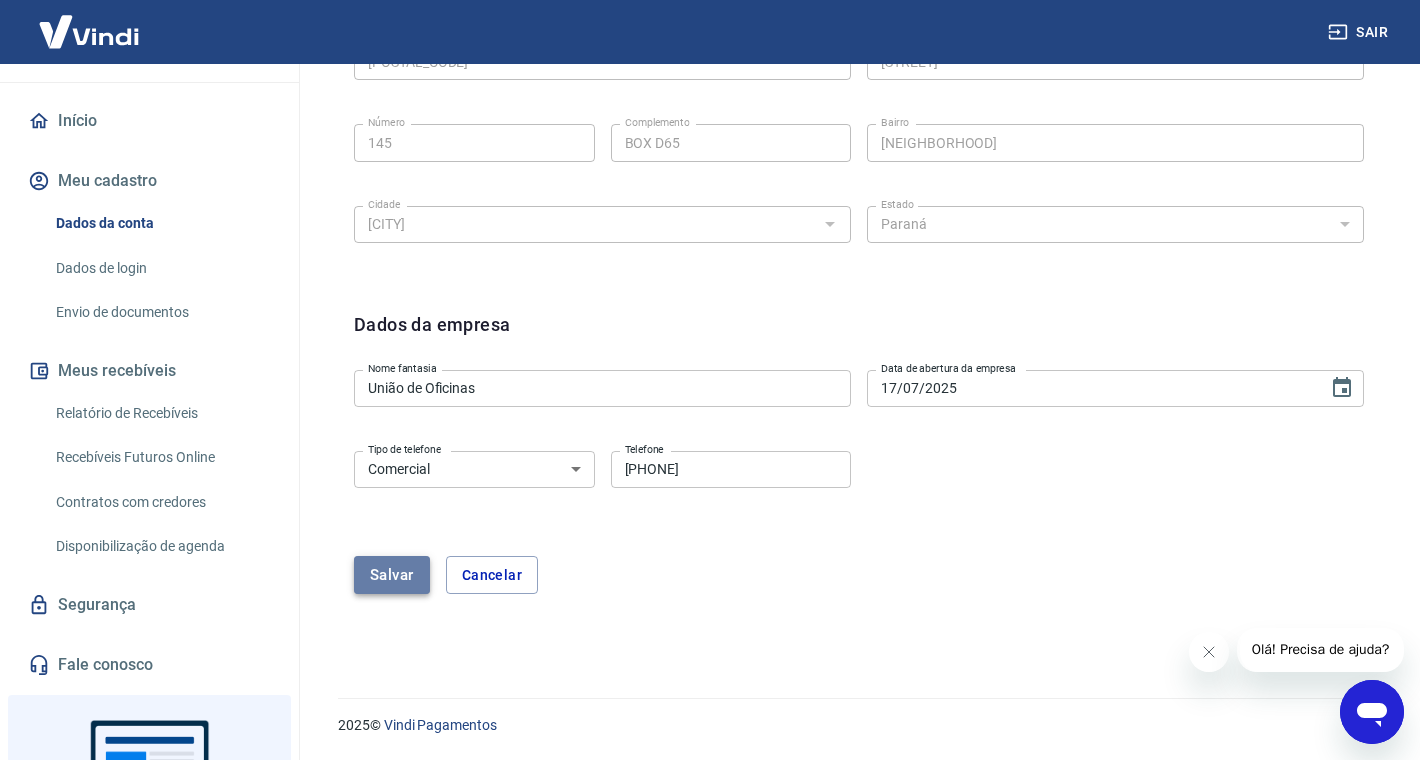 click on "Salvar" at bounding box center (392, 575) 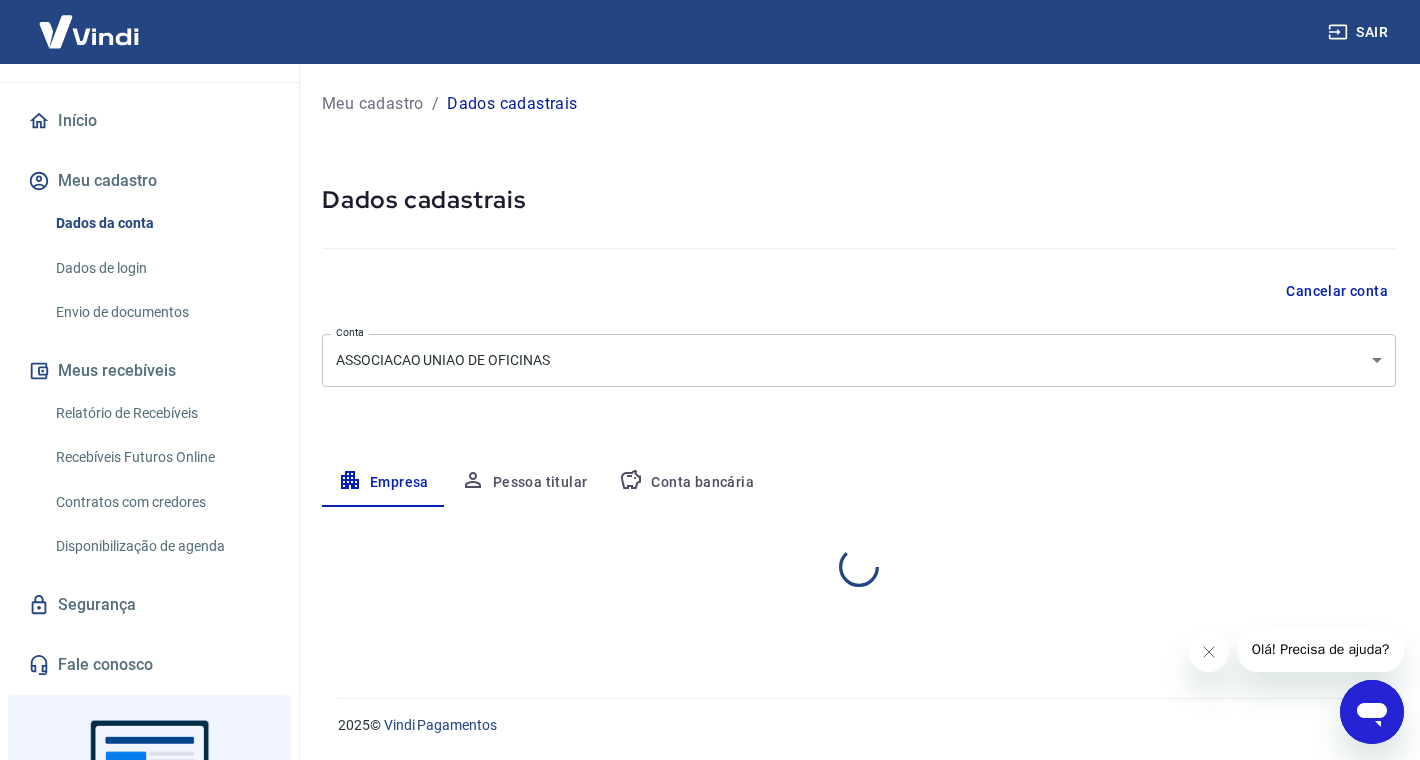 scroll, scrollTop: 0, scrollLeft: 0, axis: both 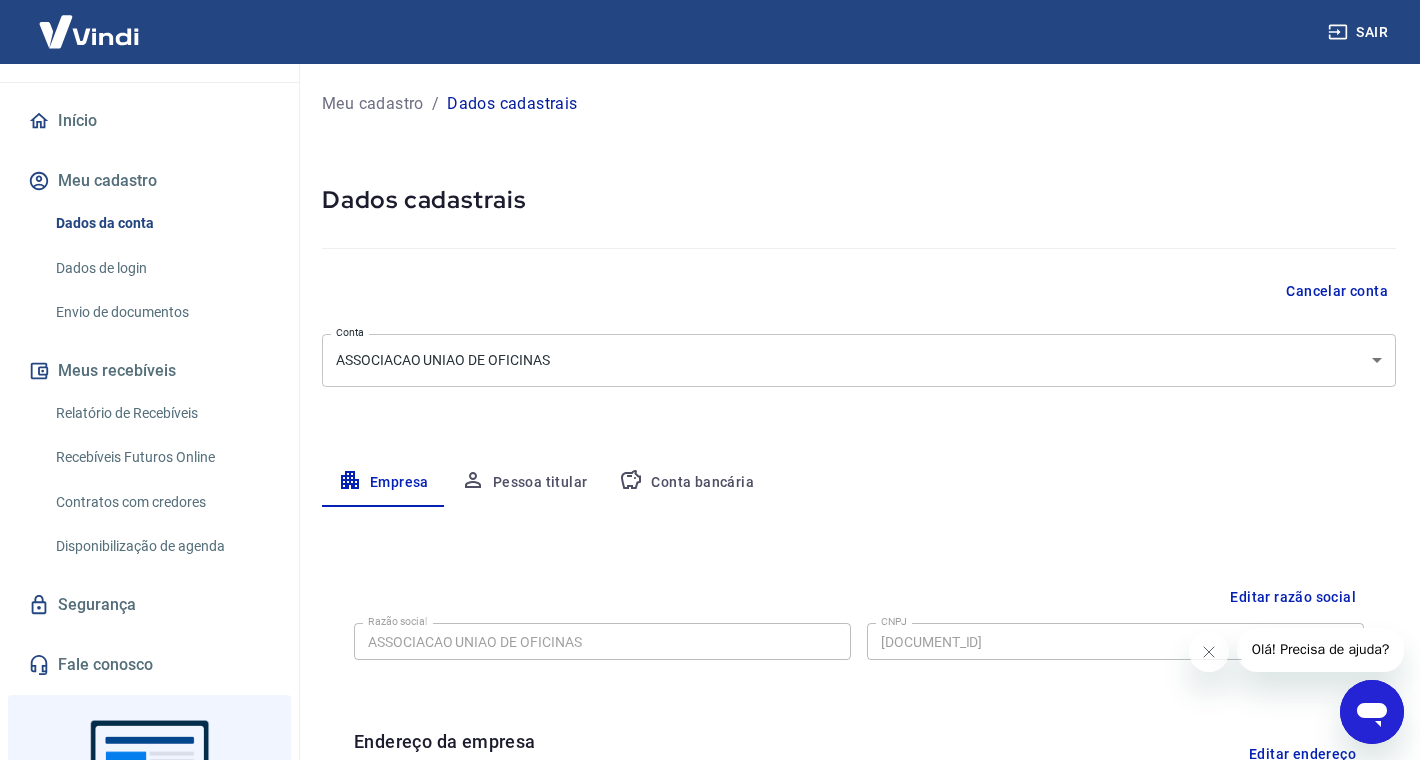 click on "Pessoa titular" at bounding box center (524, 483) 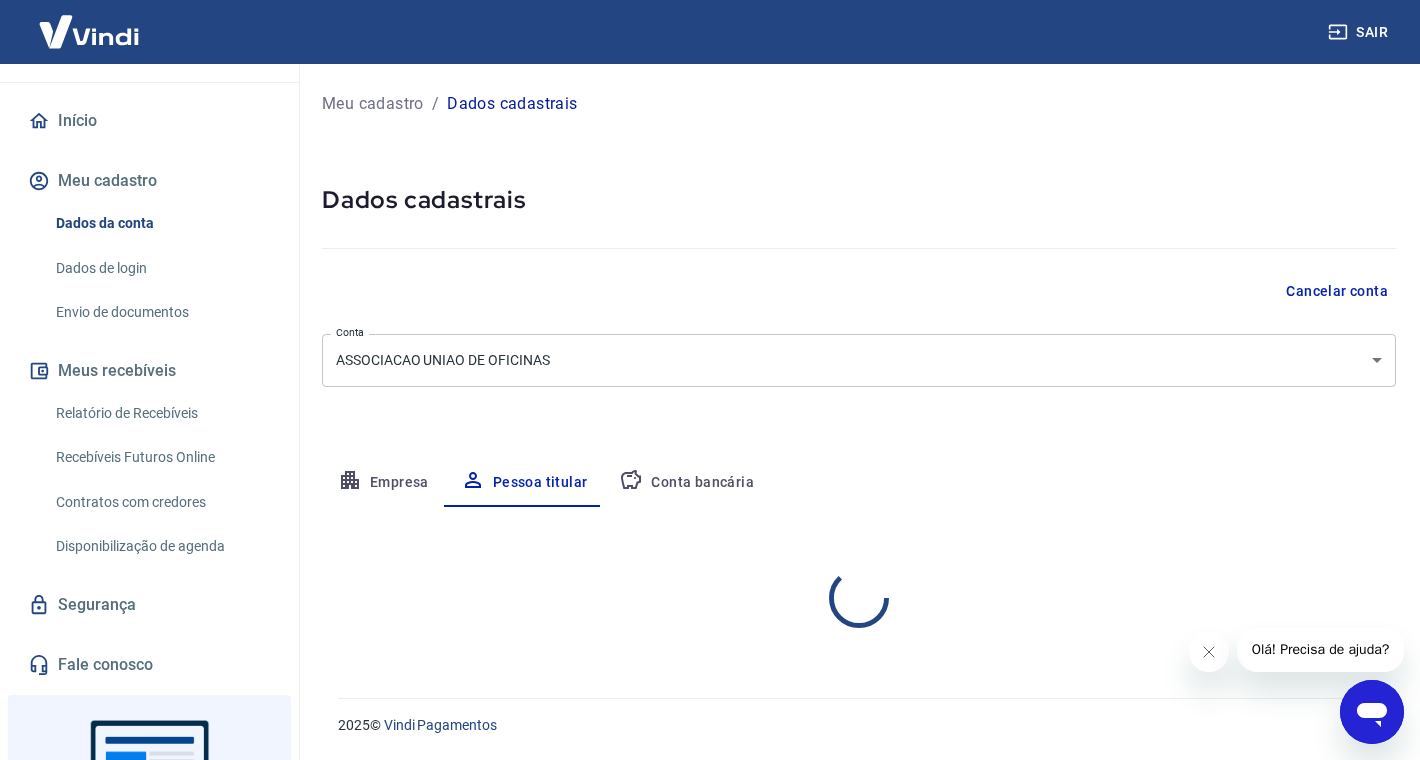 scroll, scrollTop: 40, scrollLeft: 0, axis: vertical 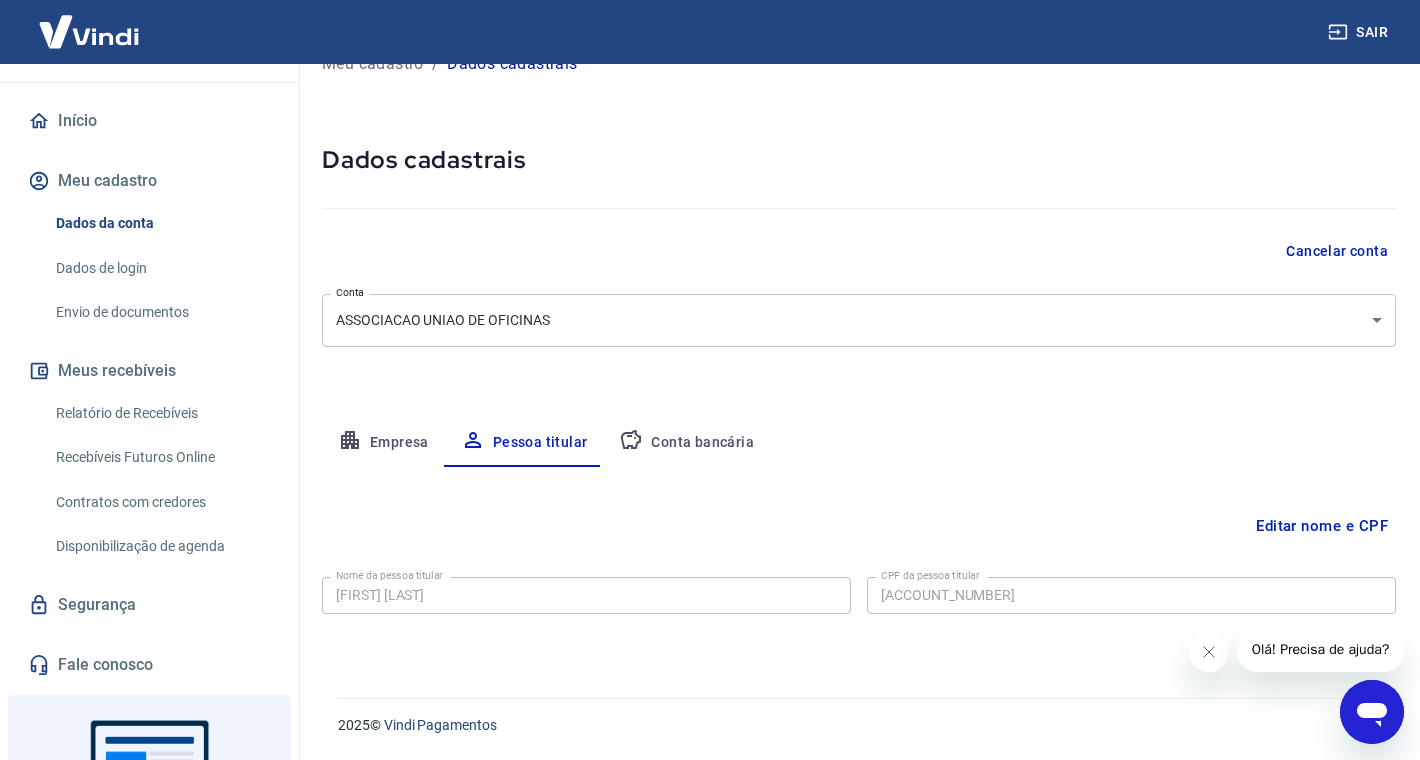 click on "Conta bancária" at bounding box center (686, 443) 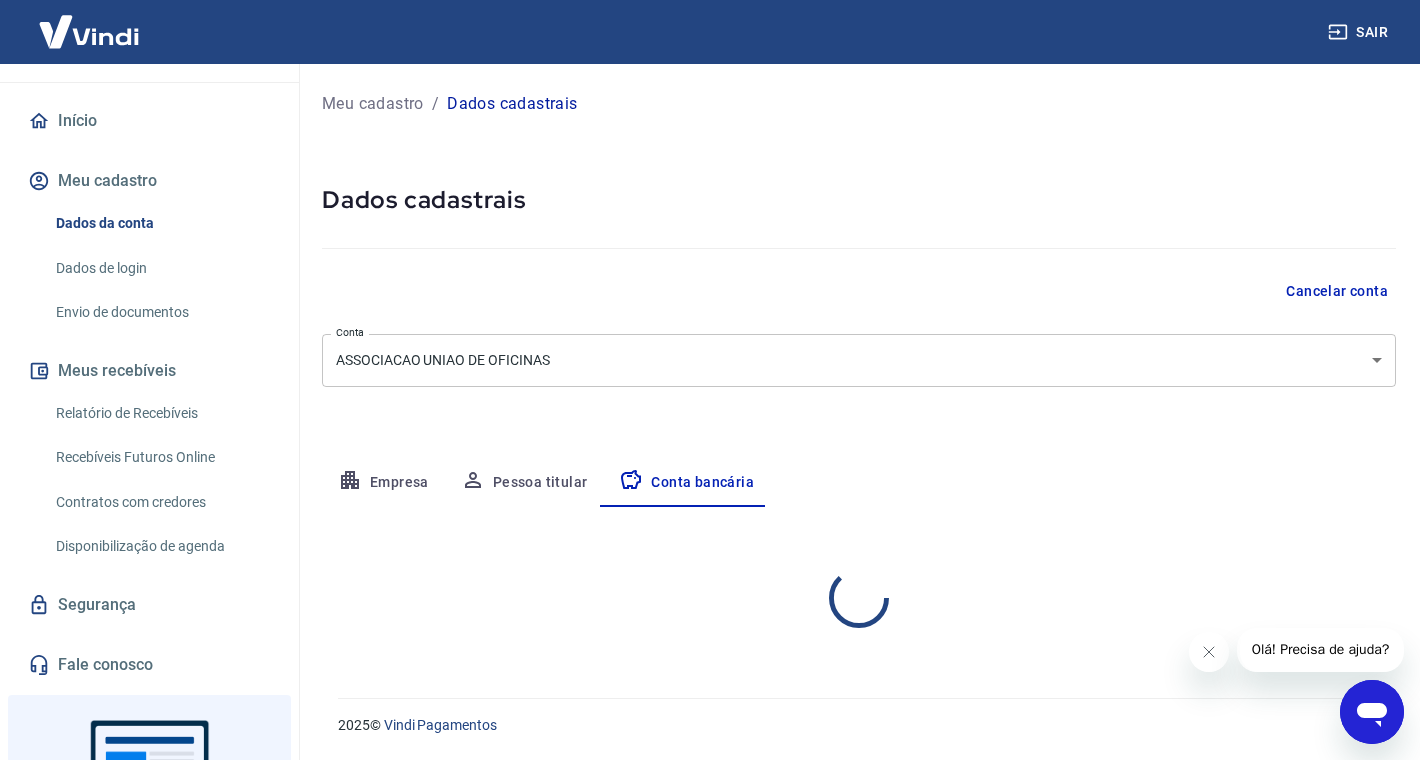 scroll, scrollTop: 0, scrollLeft: 0, axis: both 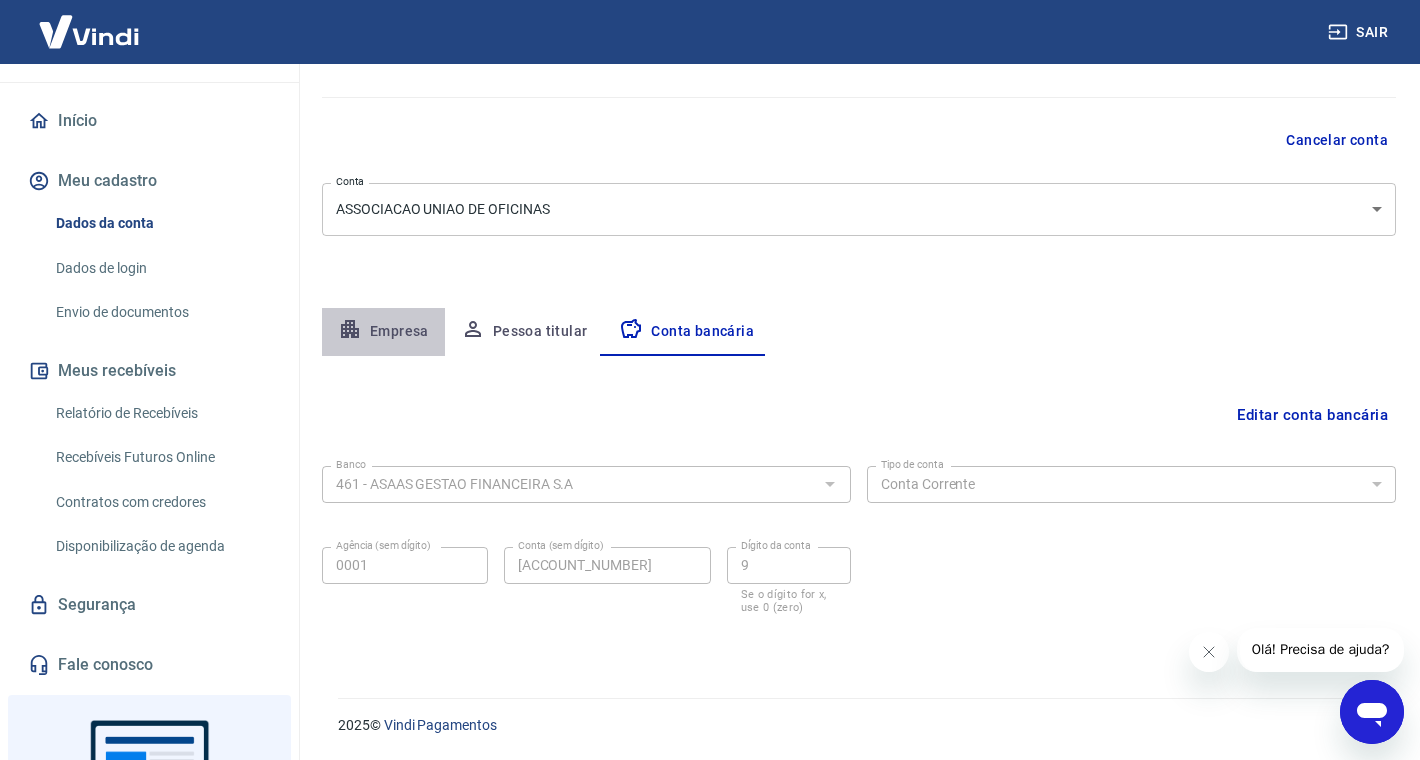 click on "Empresa" at bounding box center [383, 332] 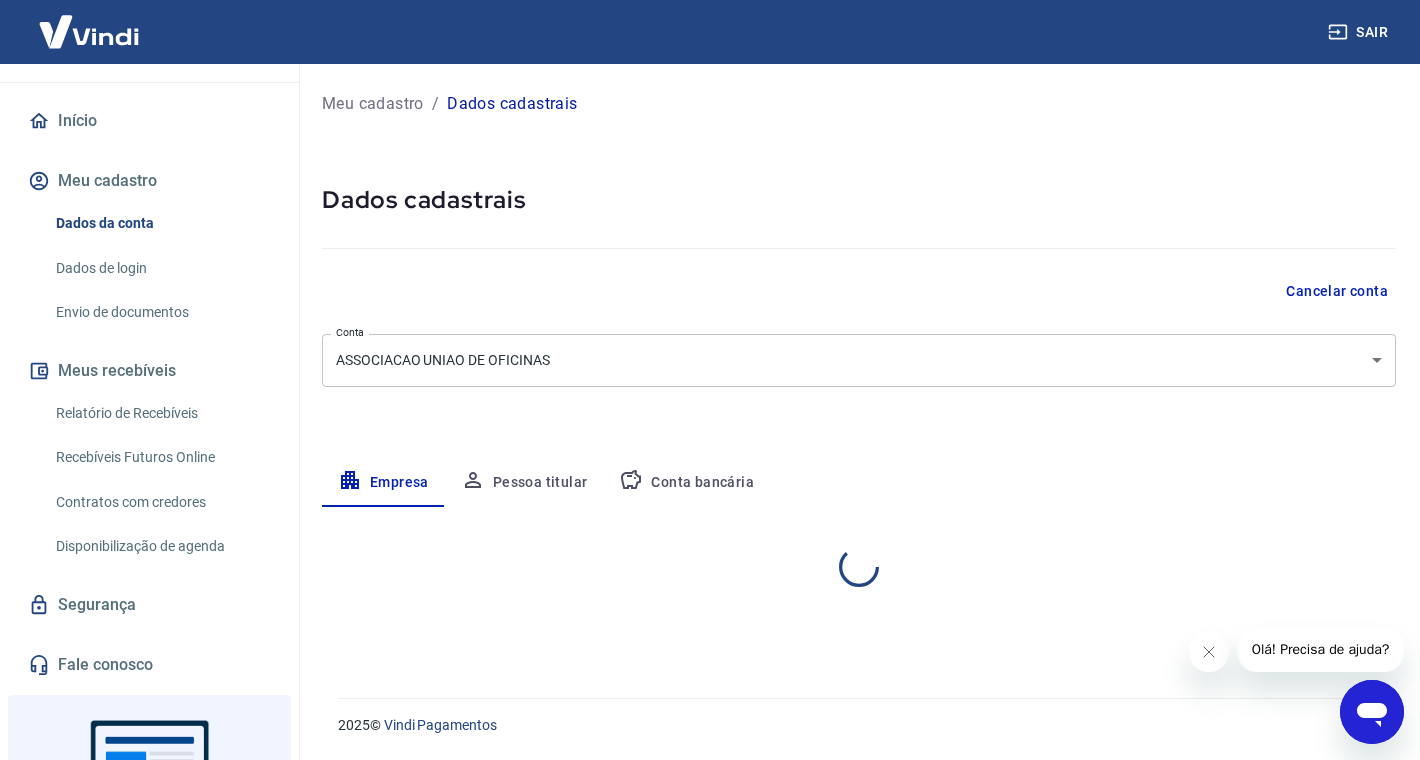 select on "PR" 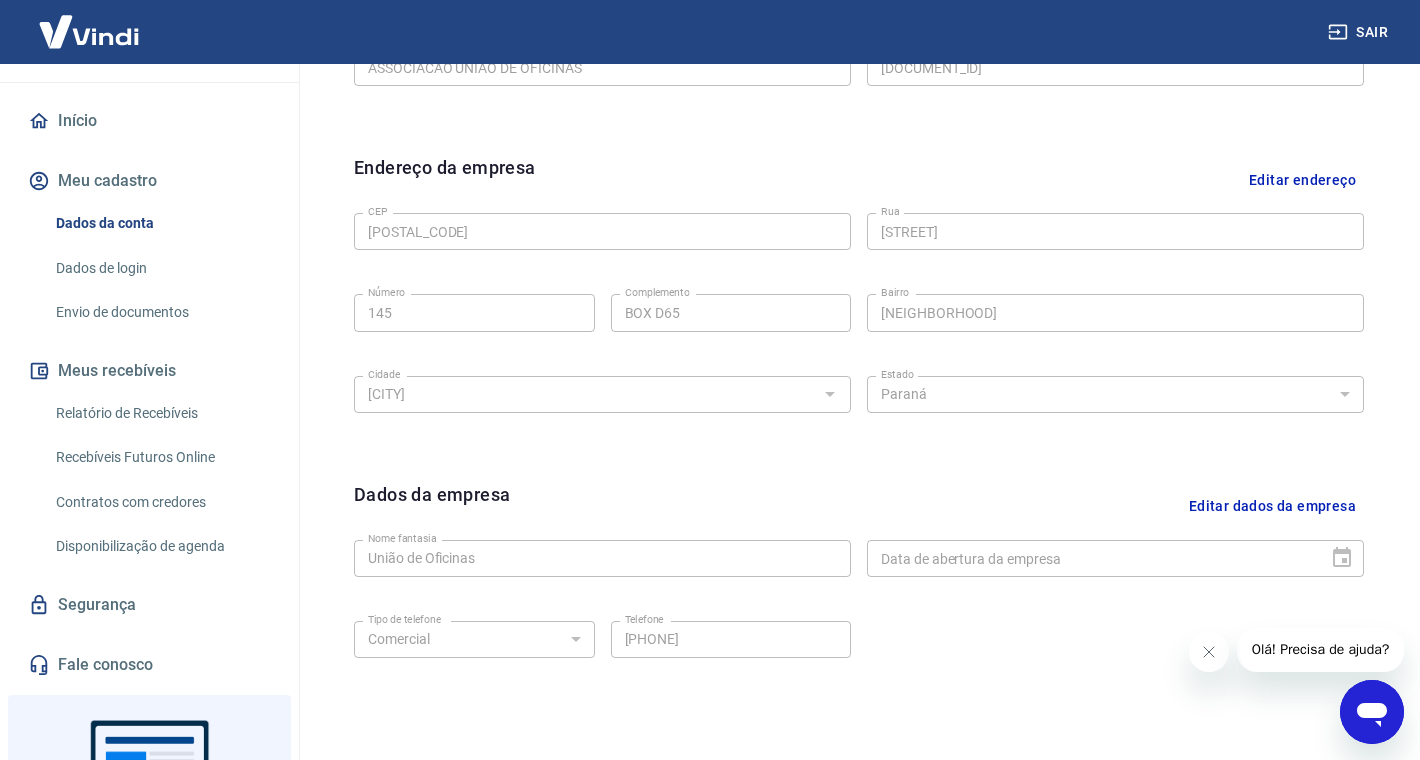 scroll, scrollTop: 616, scrollLeft: 0, axis: vertical 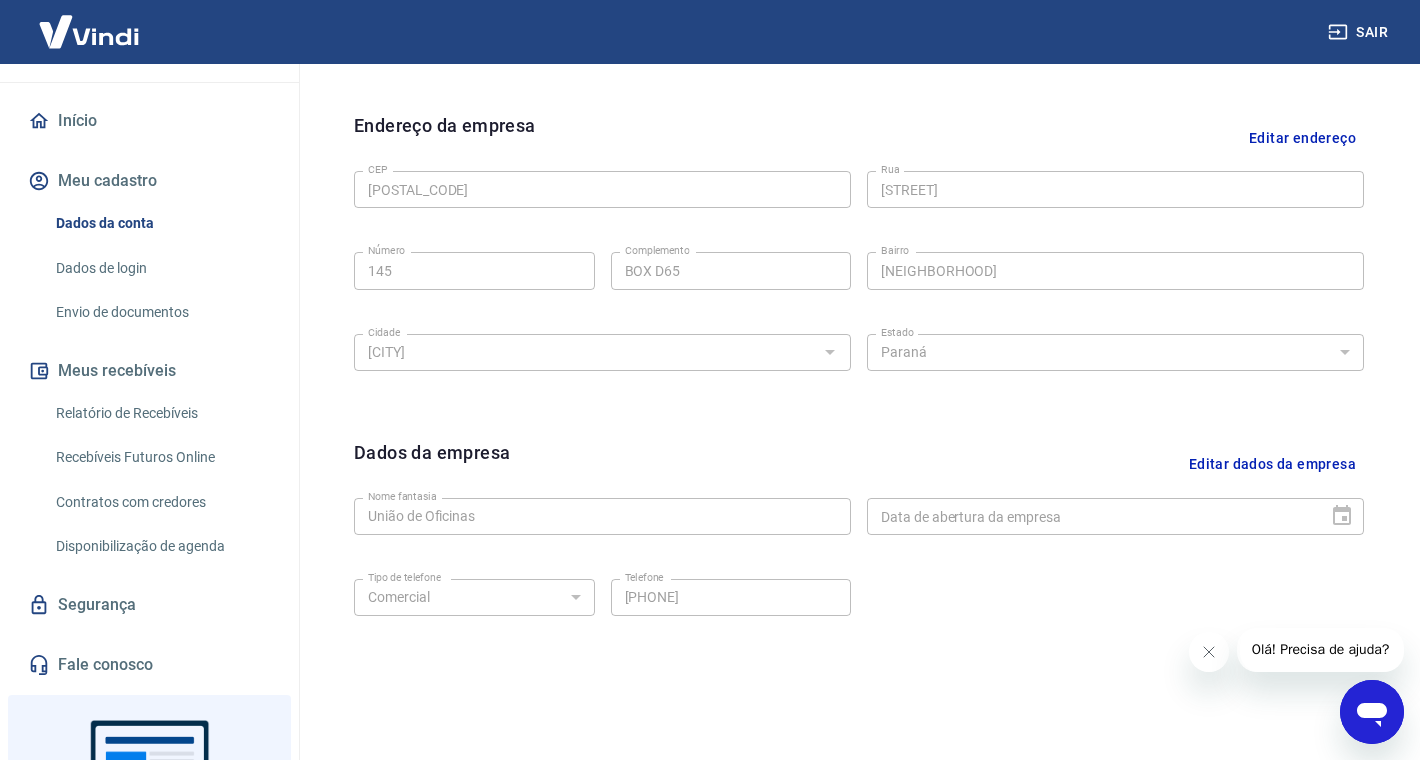 click on "Editar dados da empresa" at bounding box center (1272, 464) 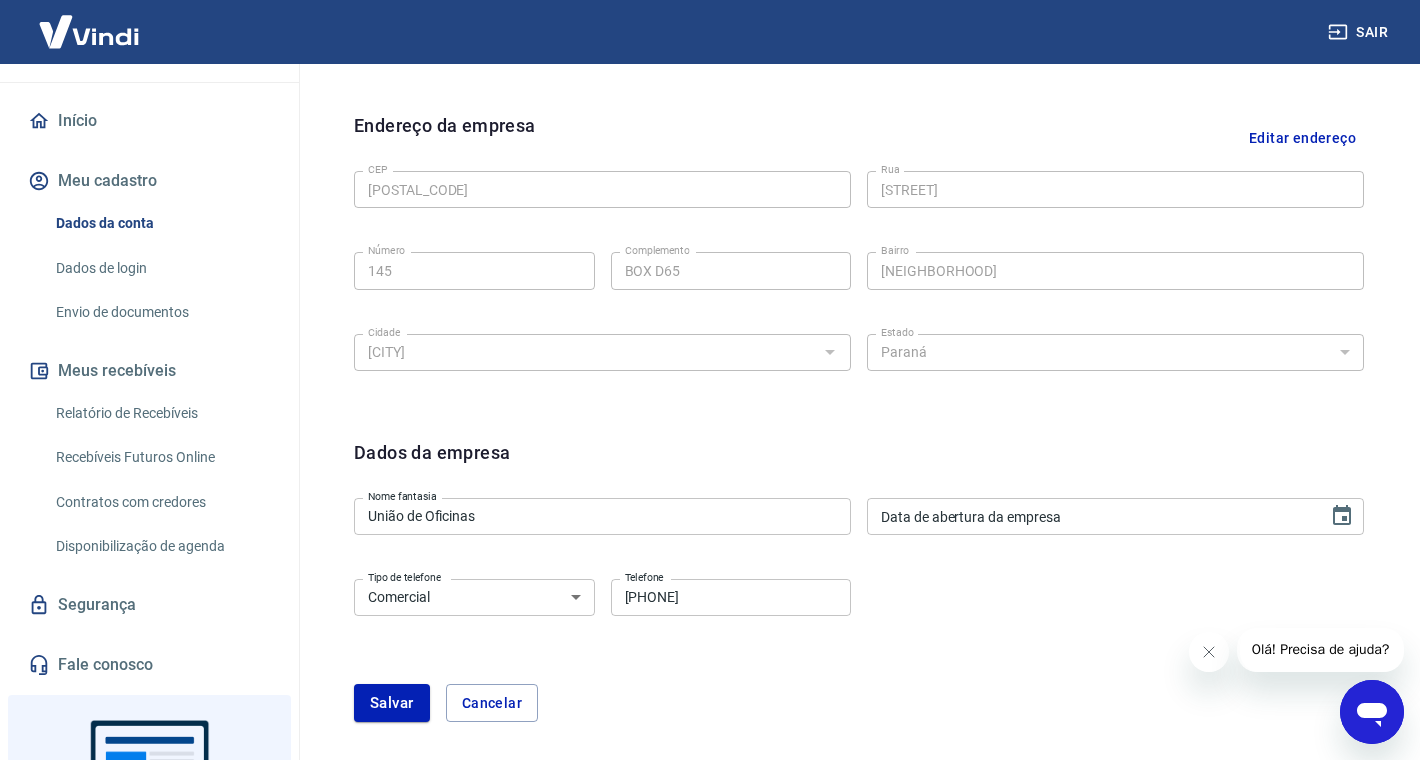 scroll, scrollTop: 744, scrollLeft: 0, axis: vertical 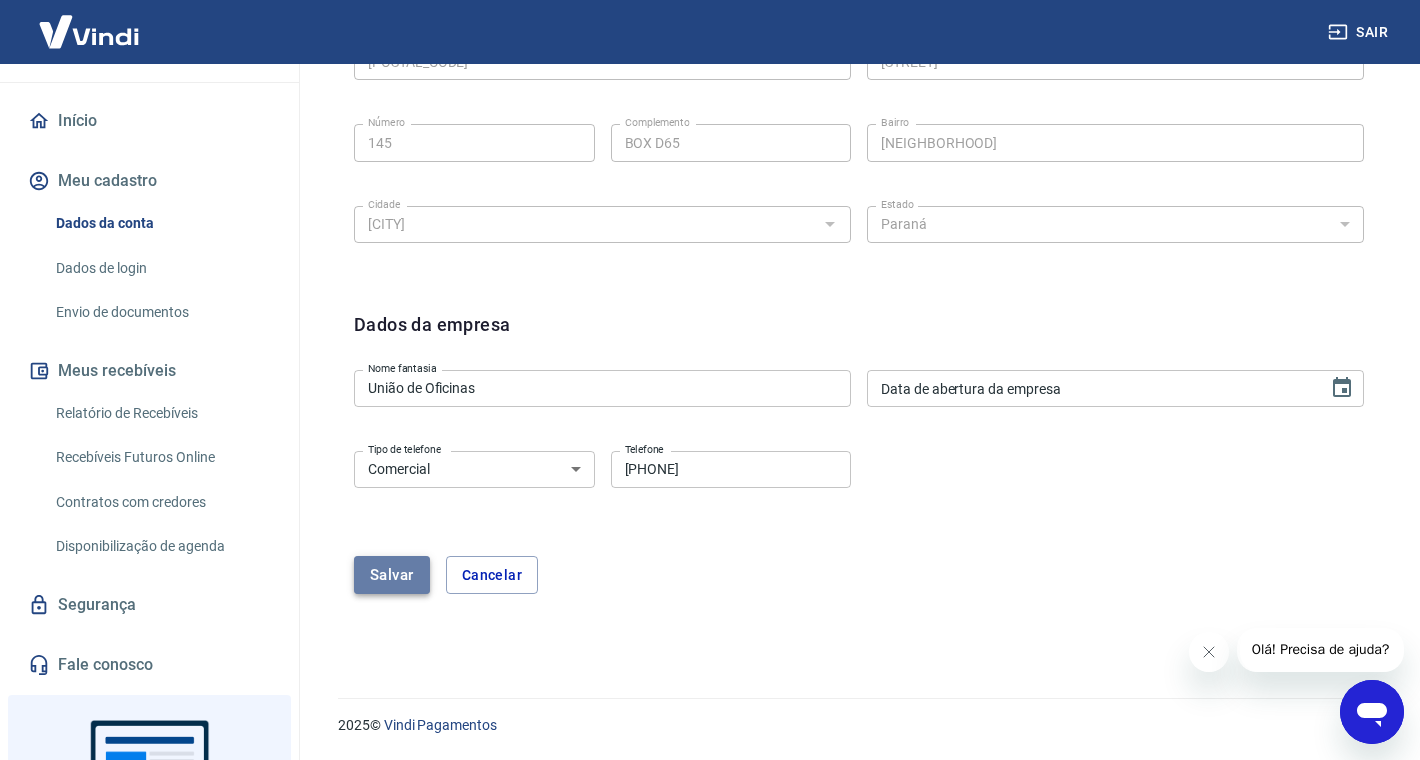 click on "Salvar" at bounding box center [392, 575] 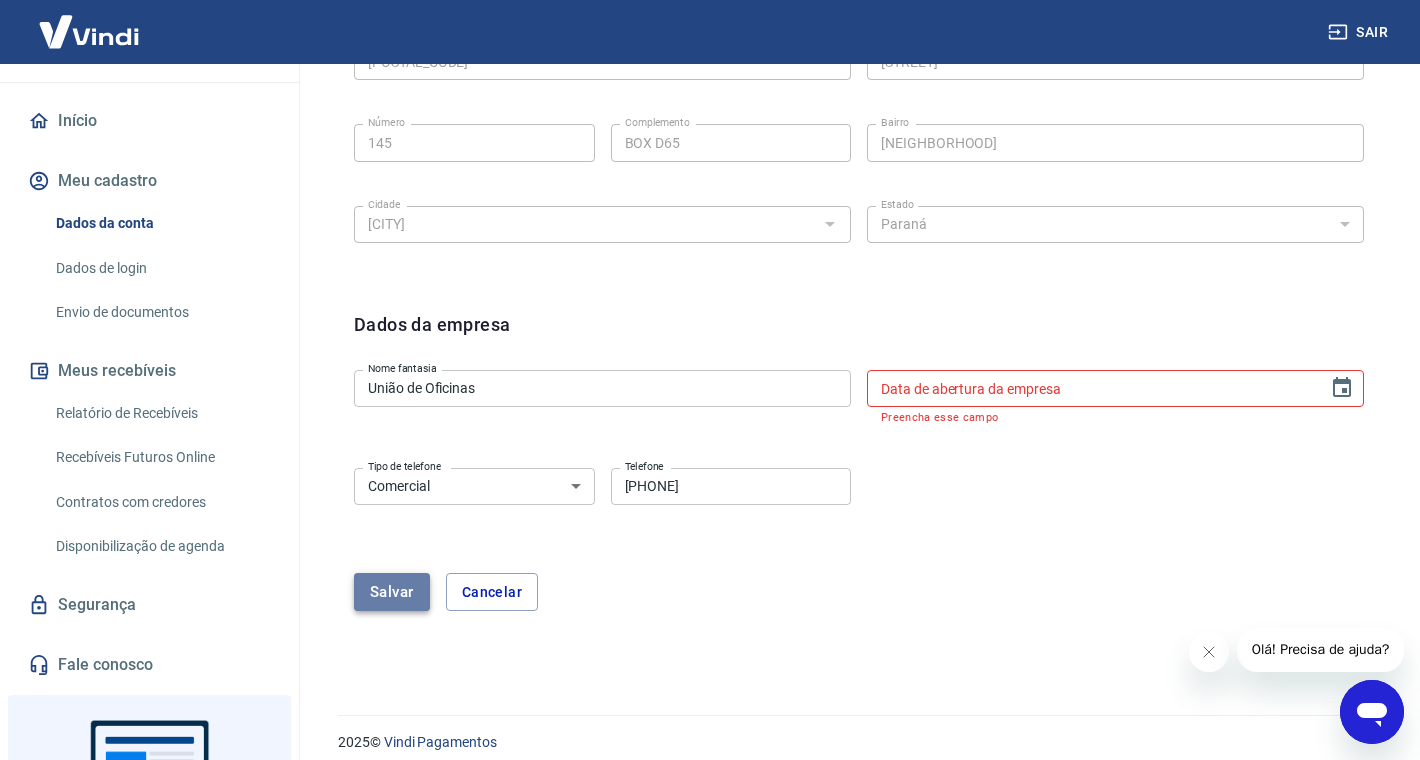click on "Salvar" at bounding box center (392, 592) 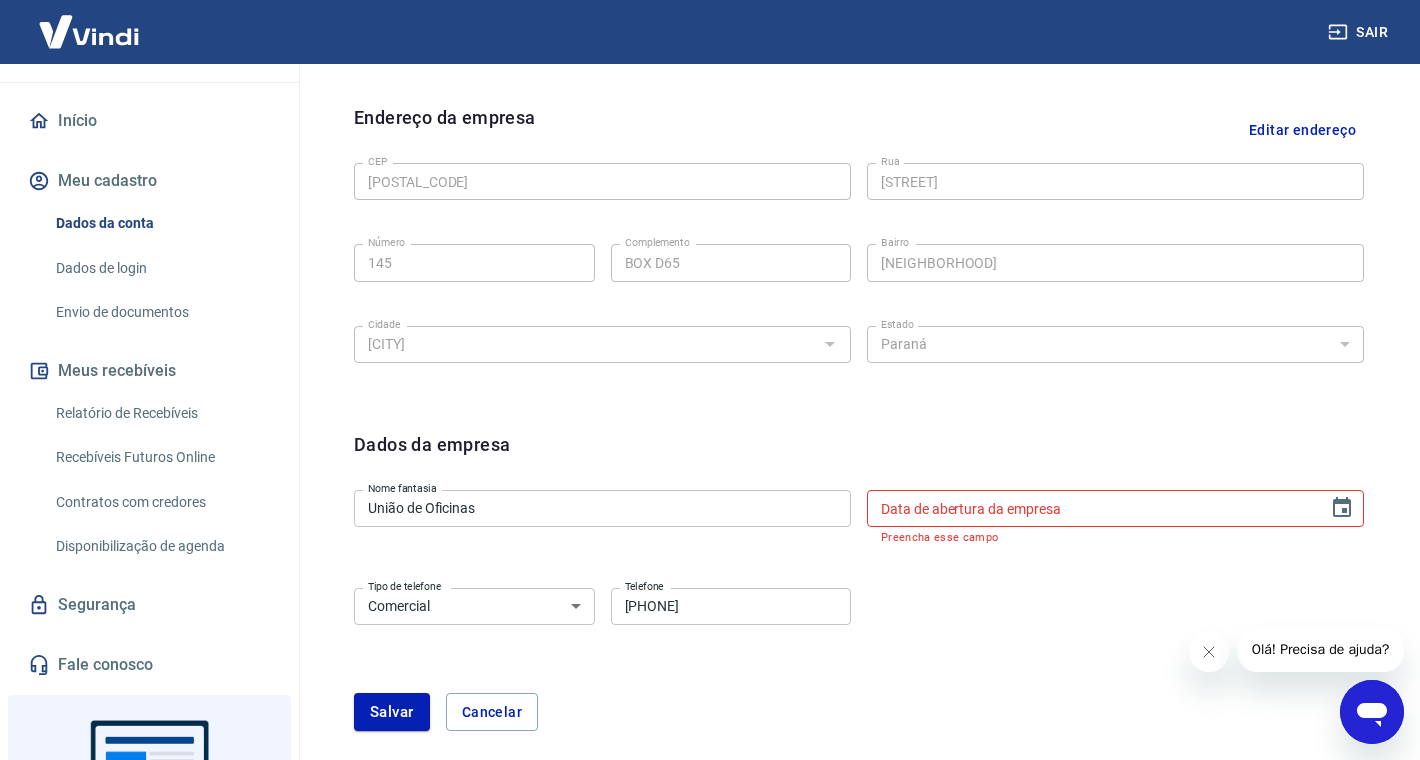 scroll, scrollTop: 641, scrollLeft: 0, axis: vertical 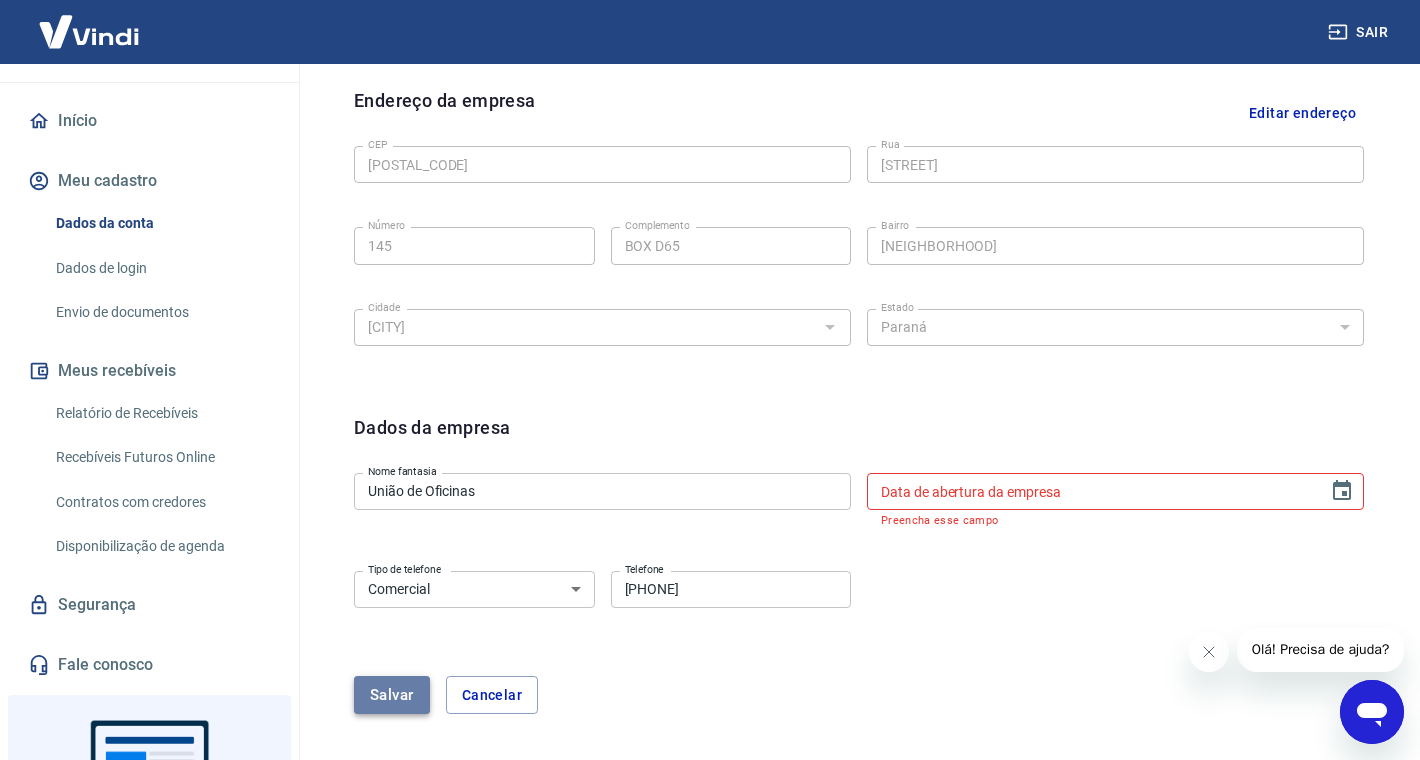 click on "Salvar" at bounding box center (392, 695) 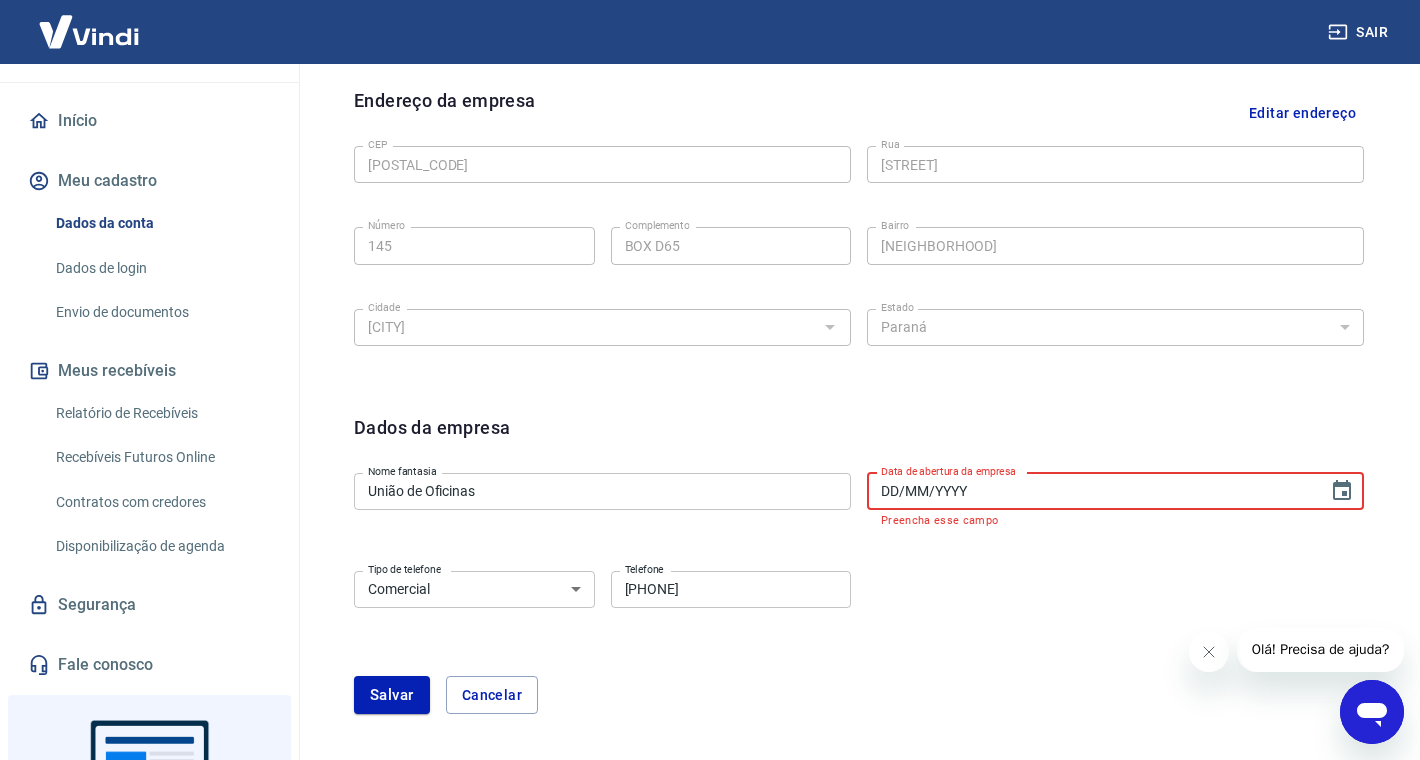 click on "DD/MM/YYYY" at bounding box center [1090, 491] 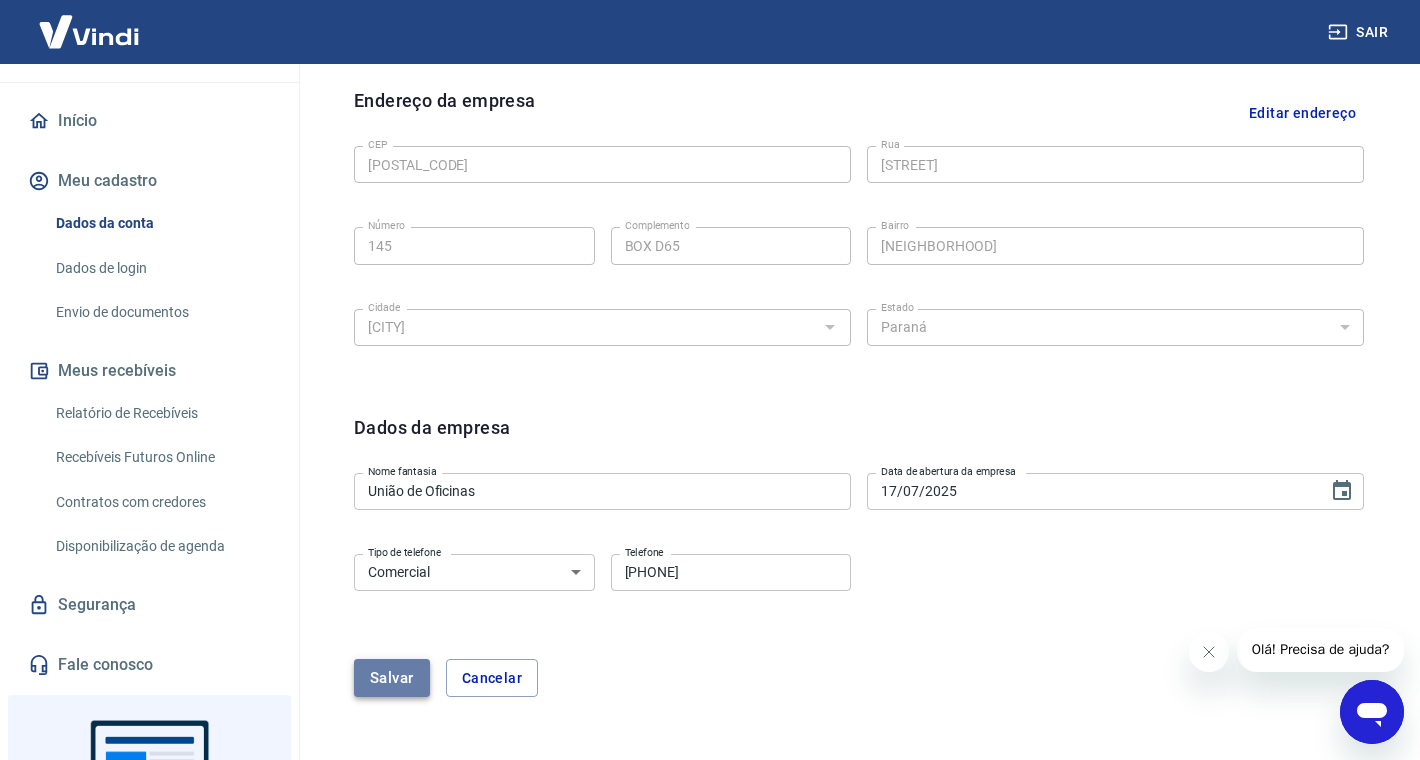 click on "Salvar" at bounding box center [392, 678] 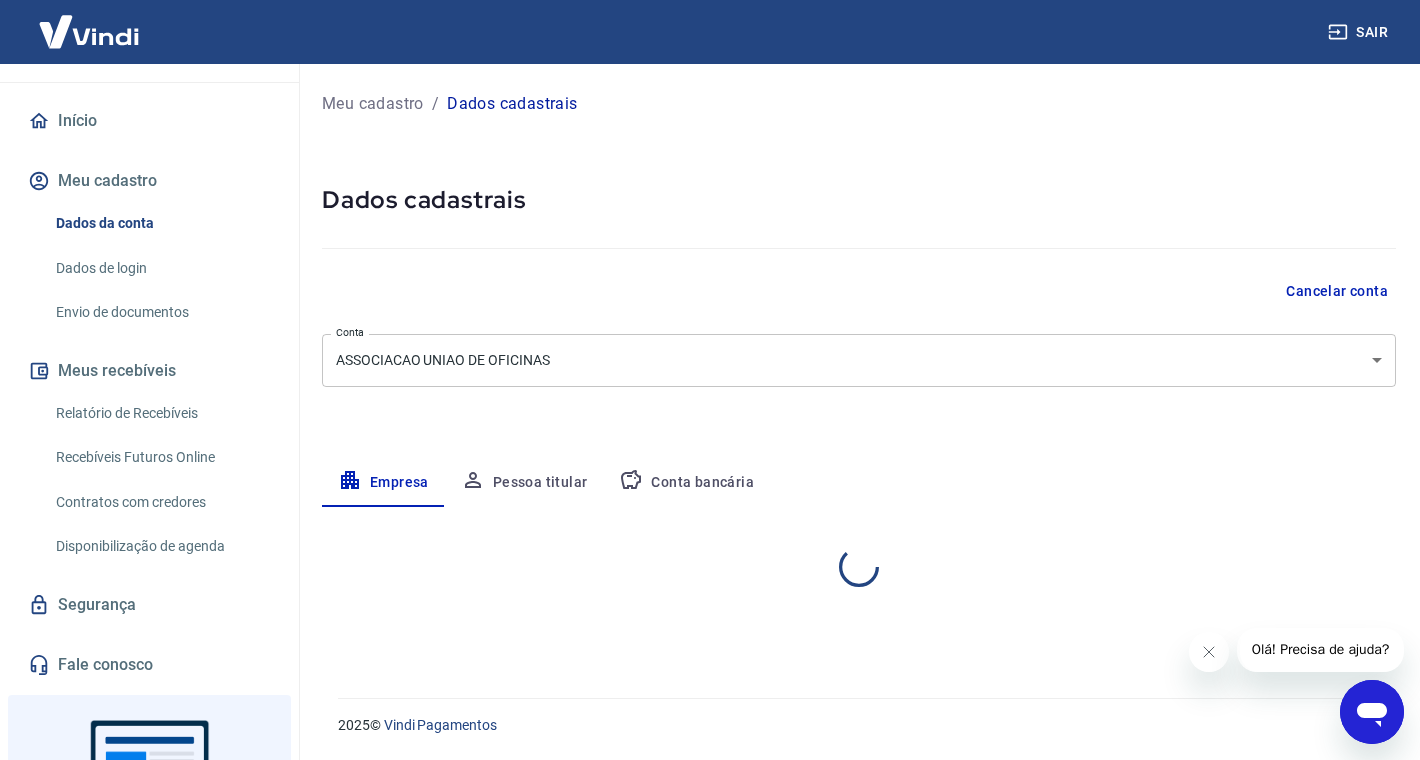 scroll, scrollTop: 0, scrollLeft: 0, axis: both 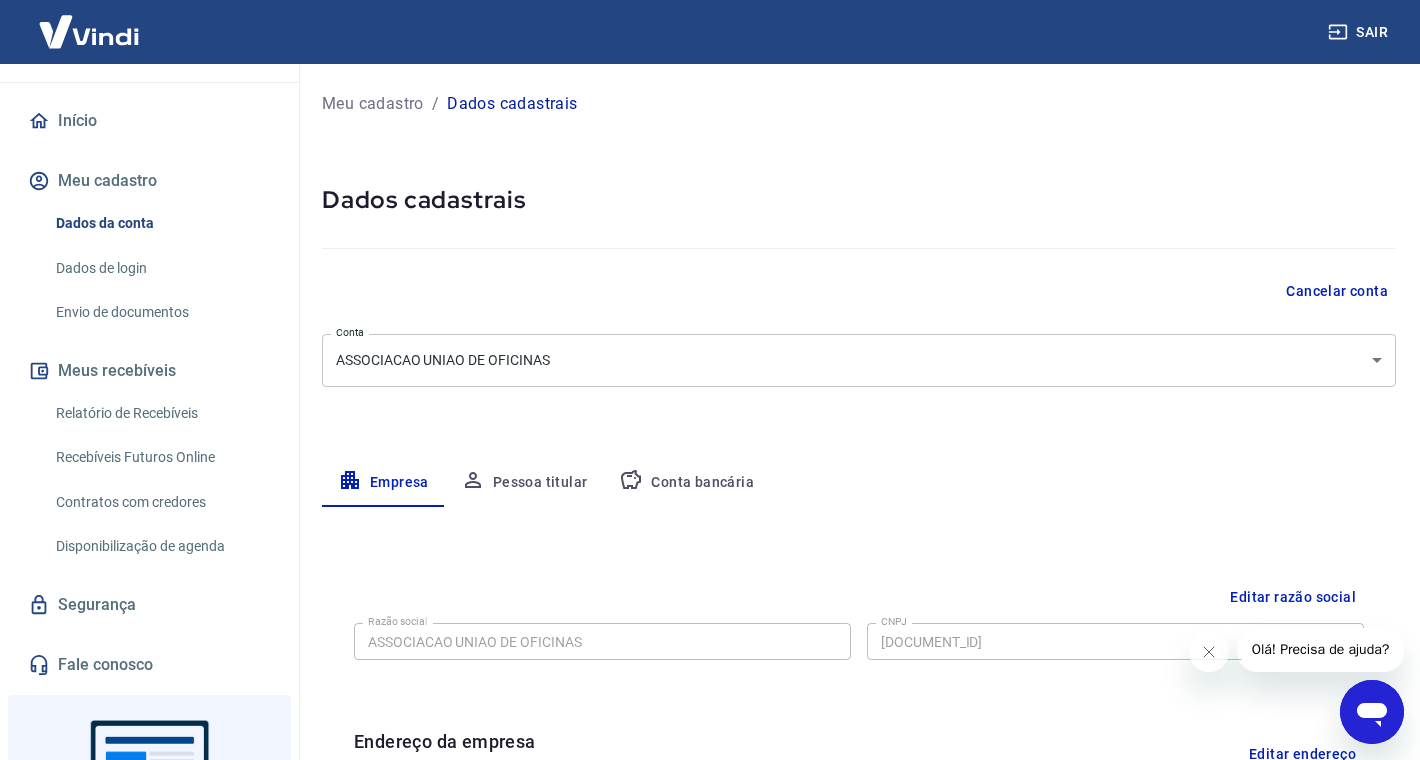 click on "Pessoa titular" at bounding box center (524, 483) 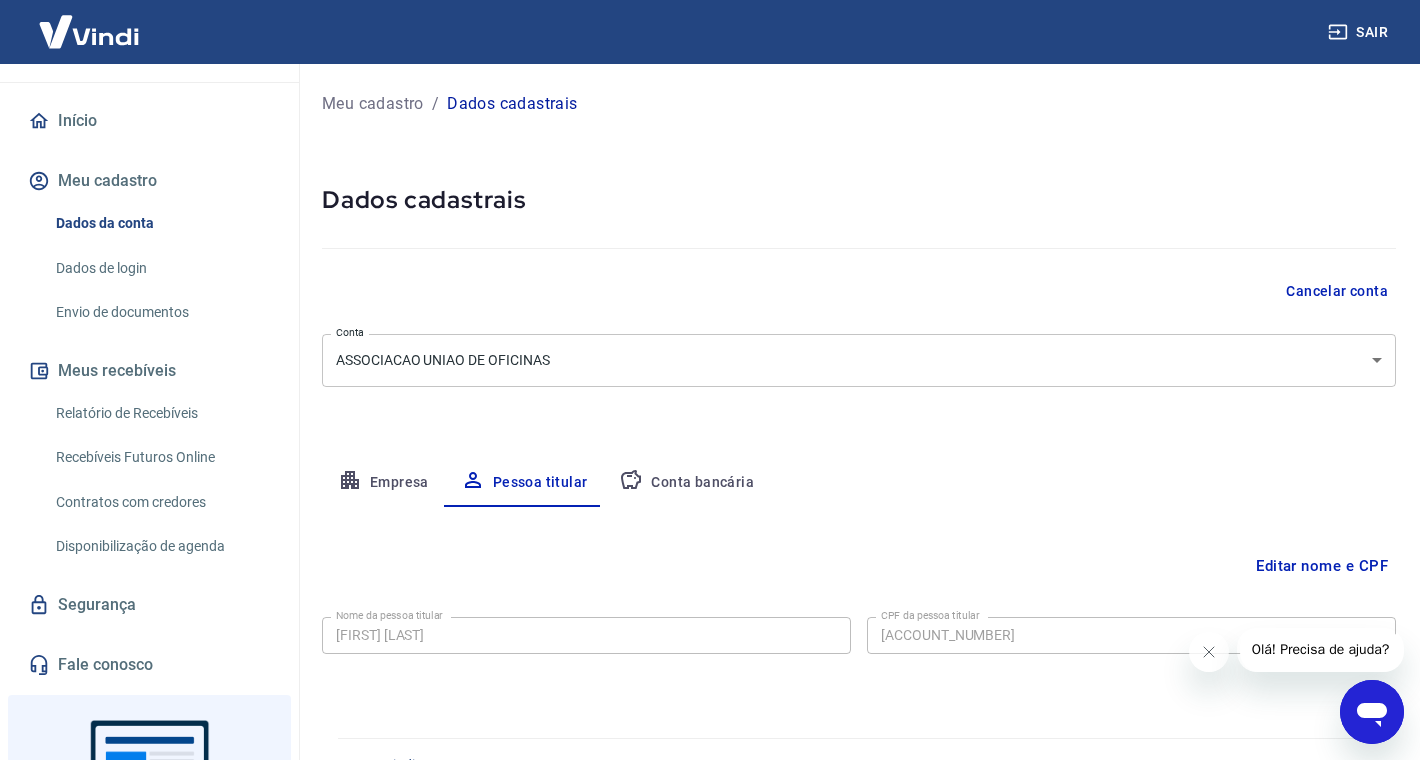 scroll, scrollTop: 40, scrollLeft: 0, axis: vertical 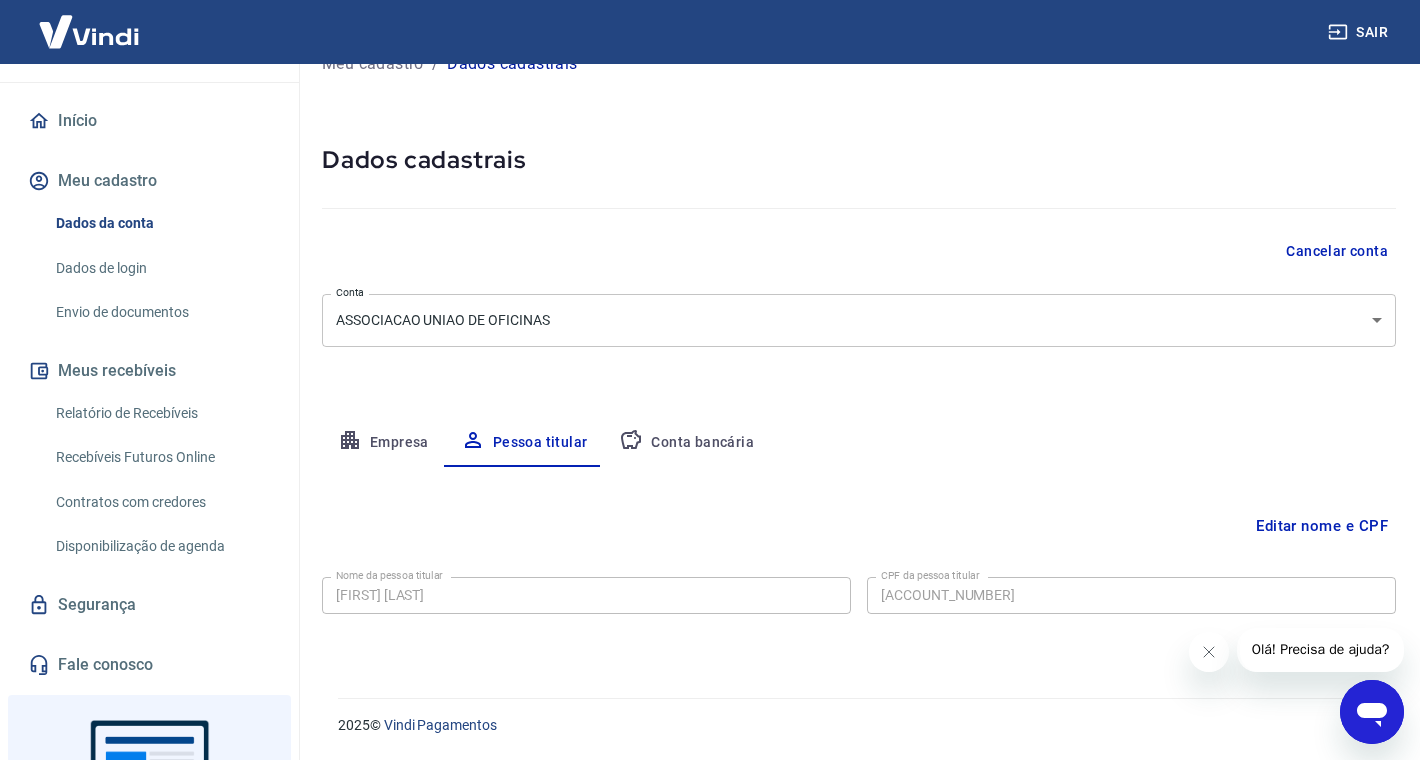 click on "Conta bancária" at bounding box center (686, 443) 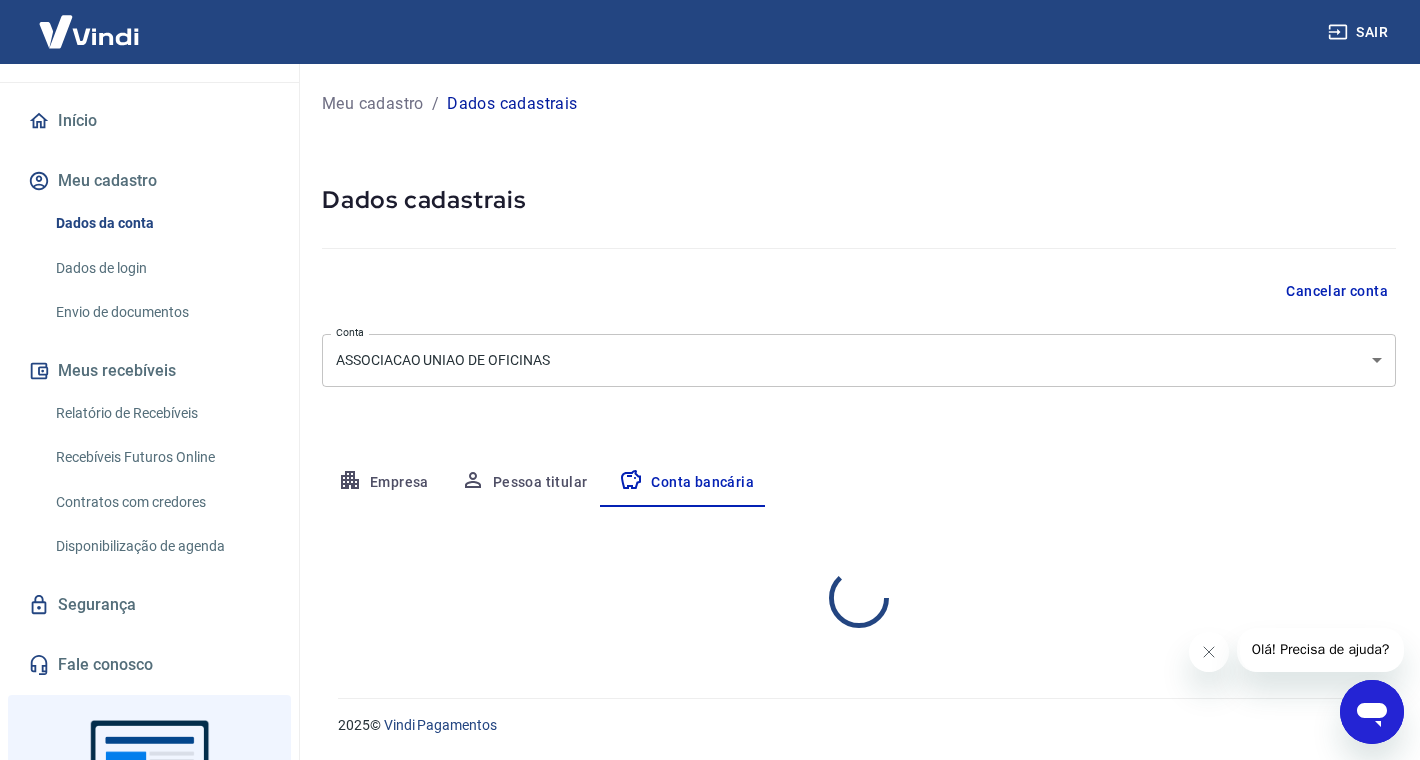 scroll, scrollTop: 0, scrollLeft: 0, axis: both 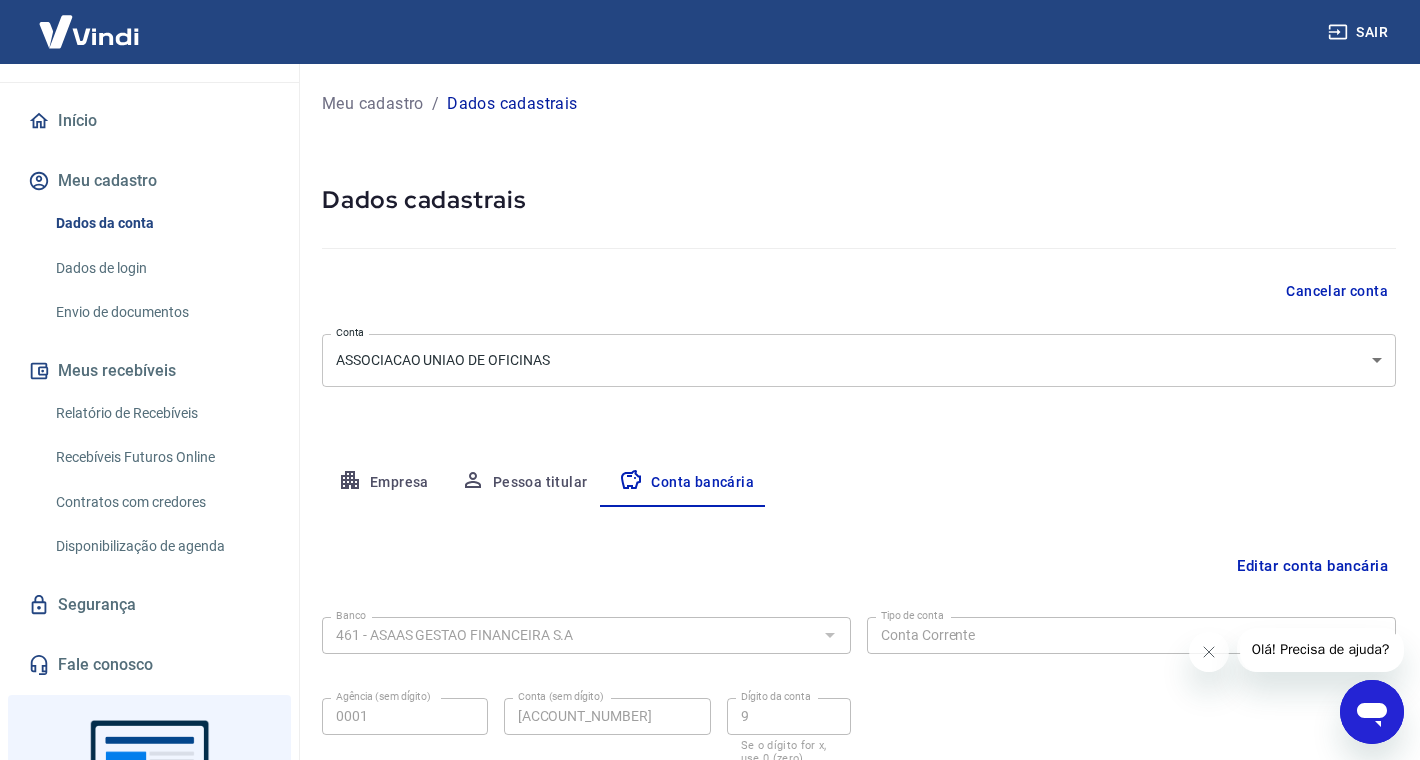 click on "Dados de login" at bounding box center [161, 268] 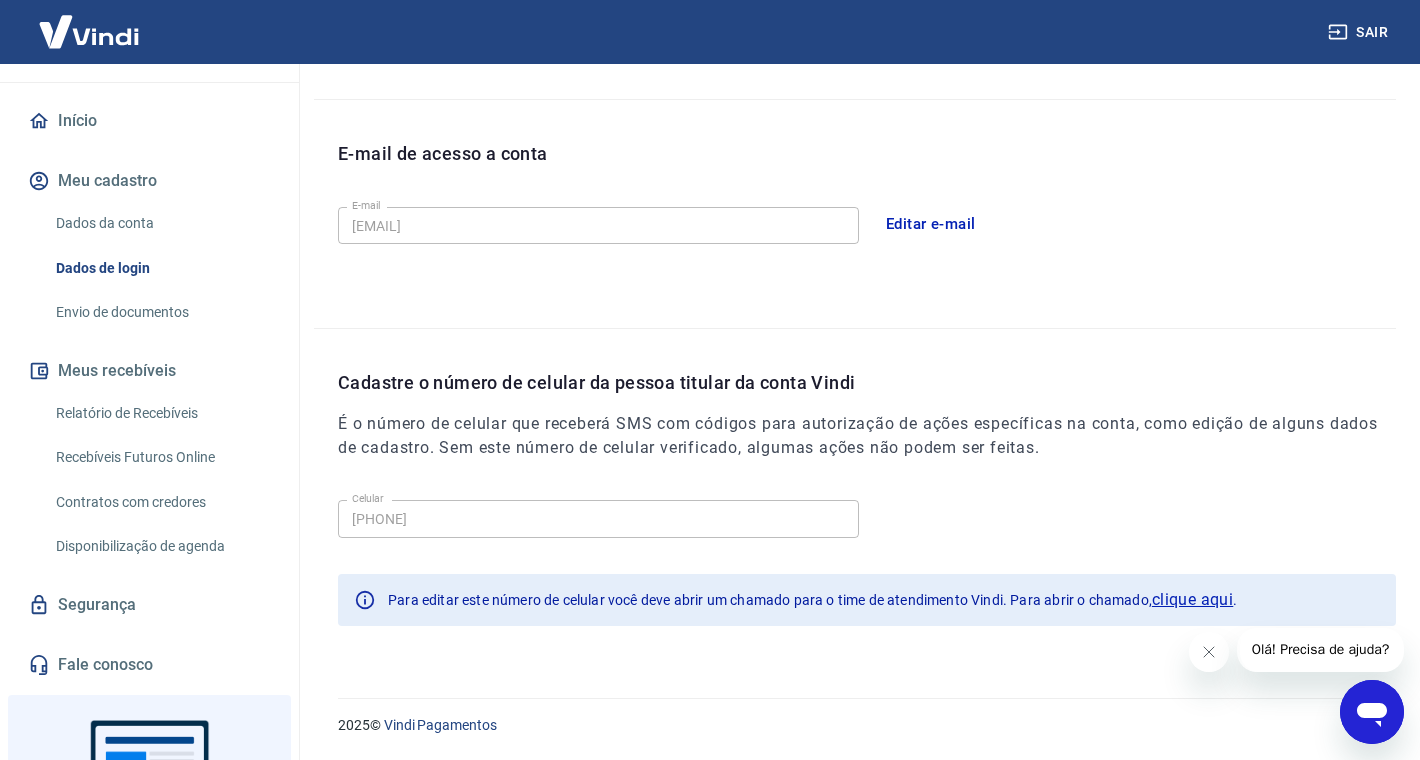scroll, scrollTop: 0, scrollLeft: 0, axis: both 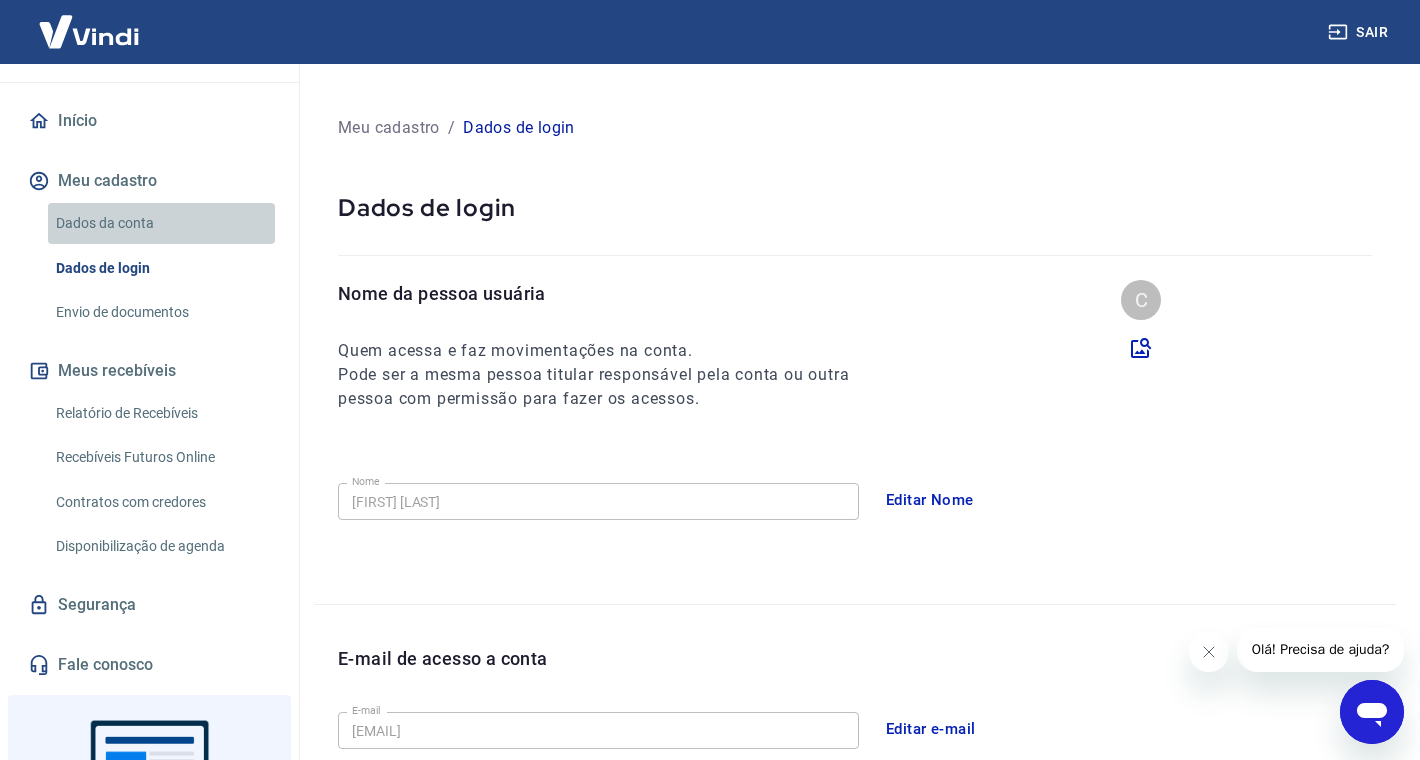click on "Dados da conta" at bounding box center [161, 223] 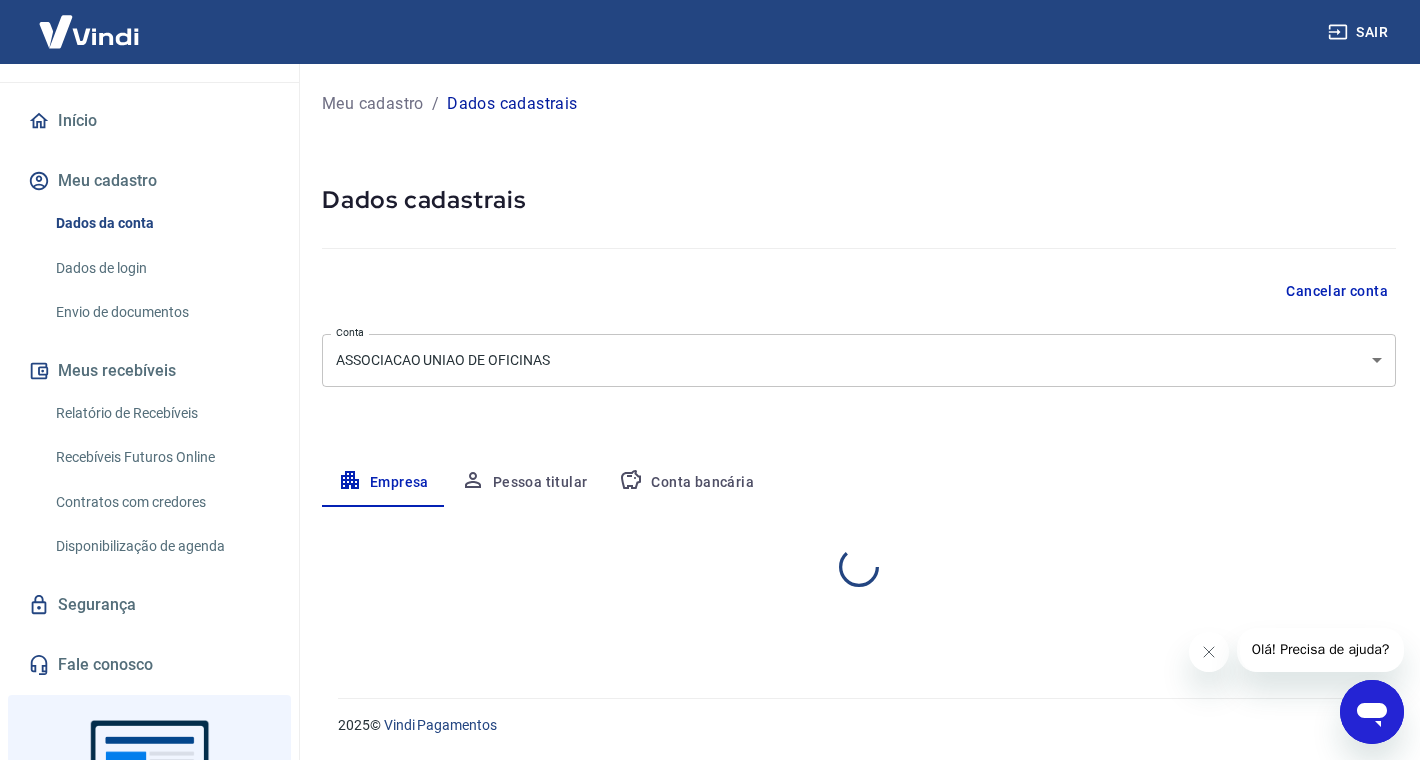 select on "PR" 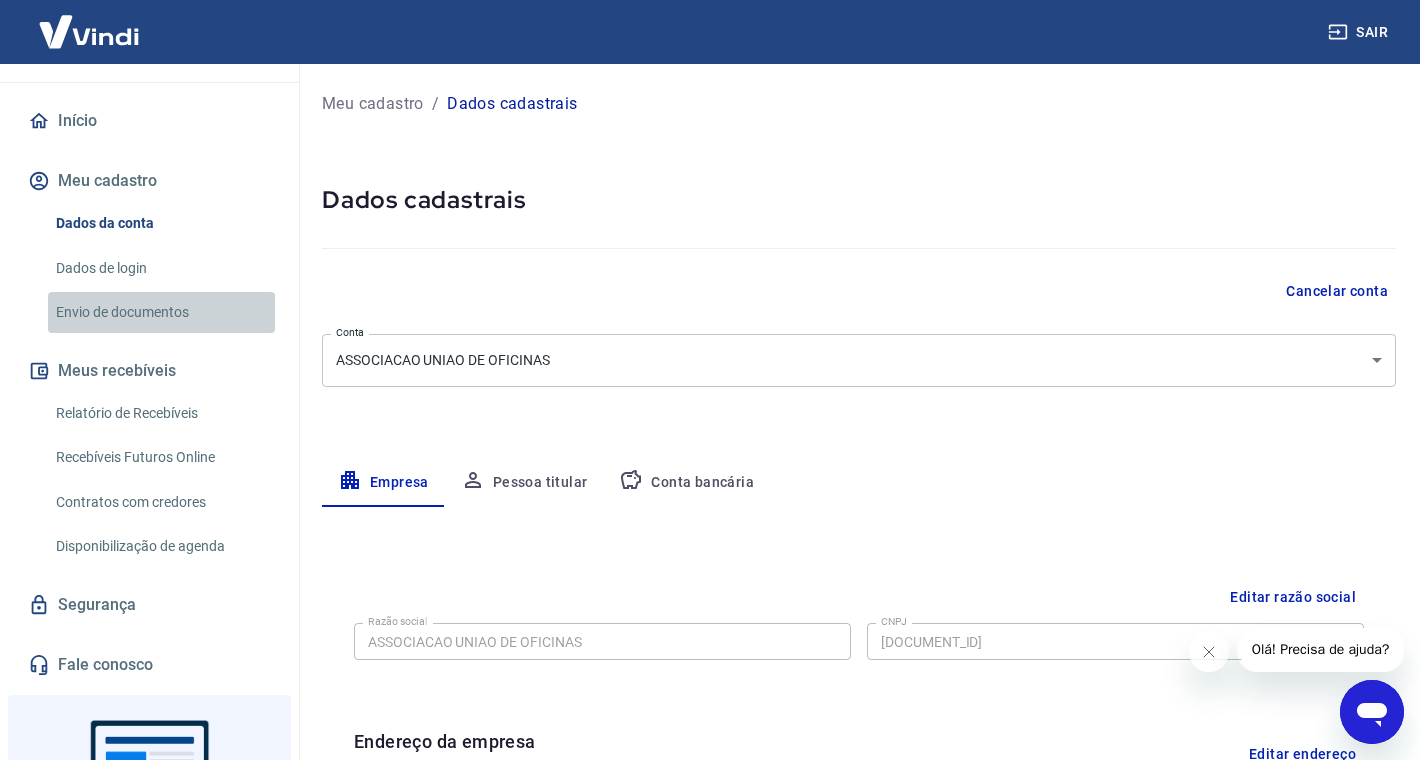 click on "Envio de documentos" at bounding box center (161, 312) 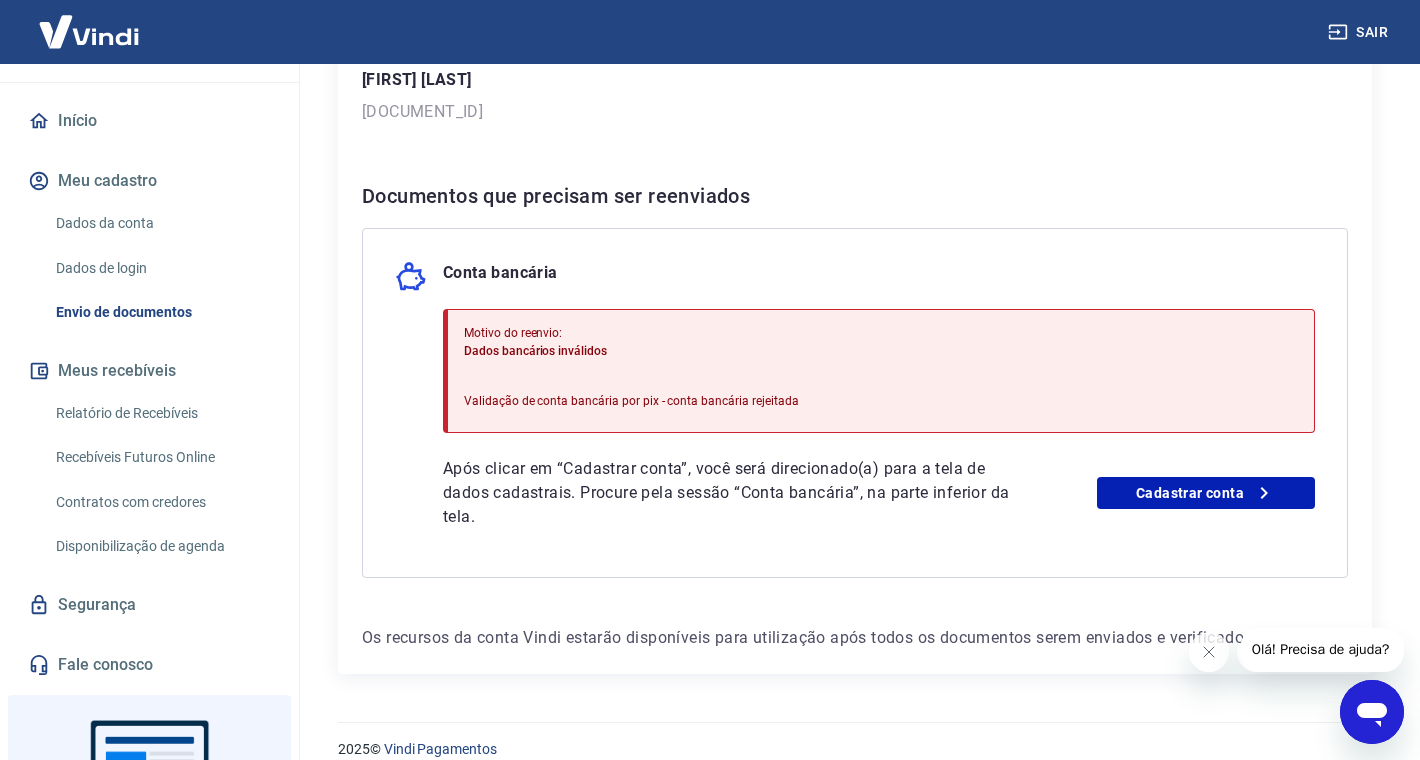 scroll, scrollTop: 356, scrollLeft: 0, axis: vertical 